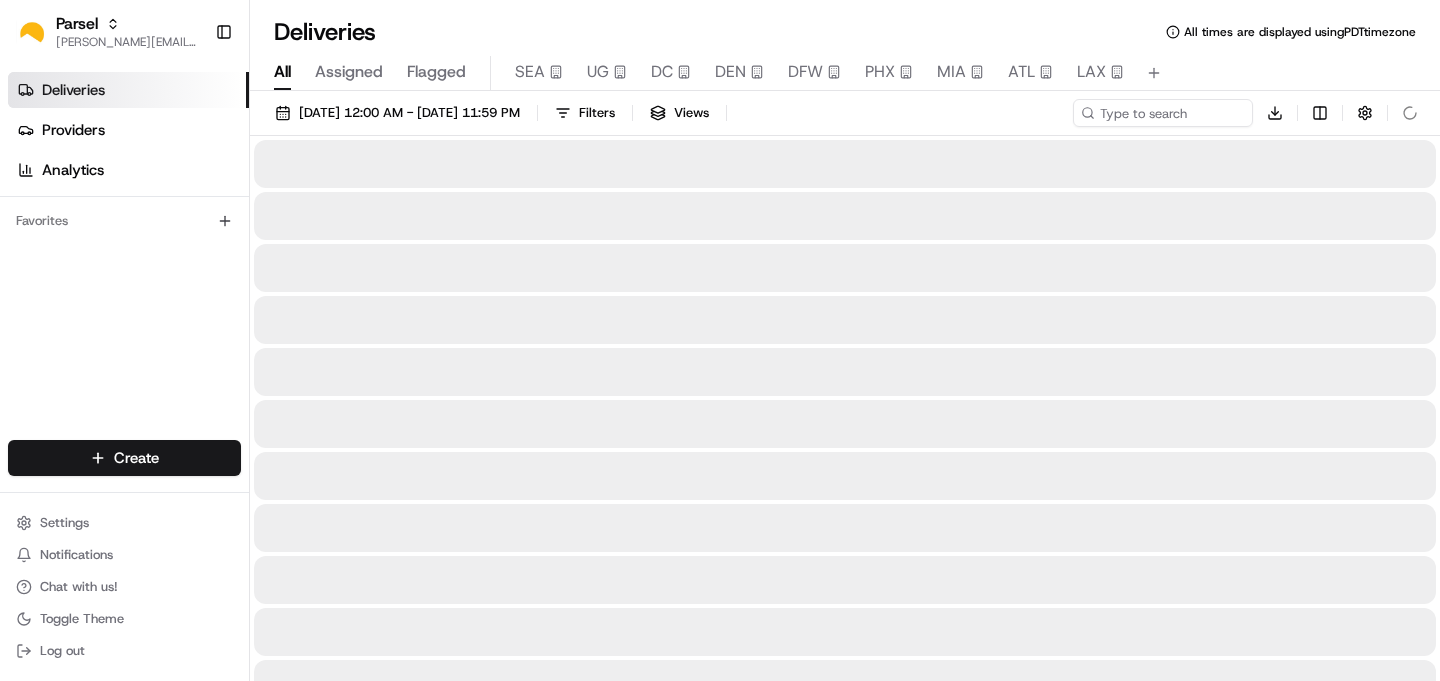 scroll, scrollTop: 0, scrollLeft: 0, axis: both 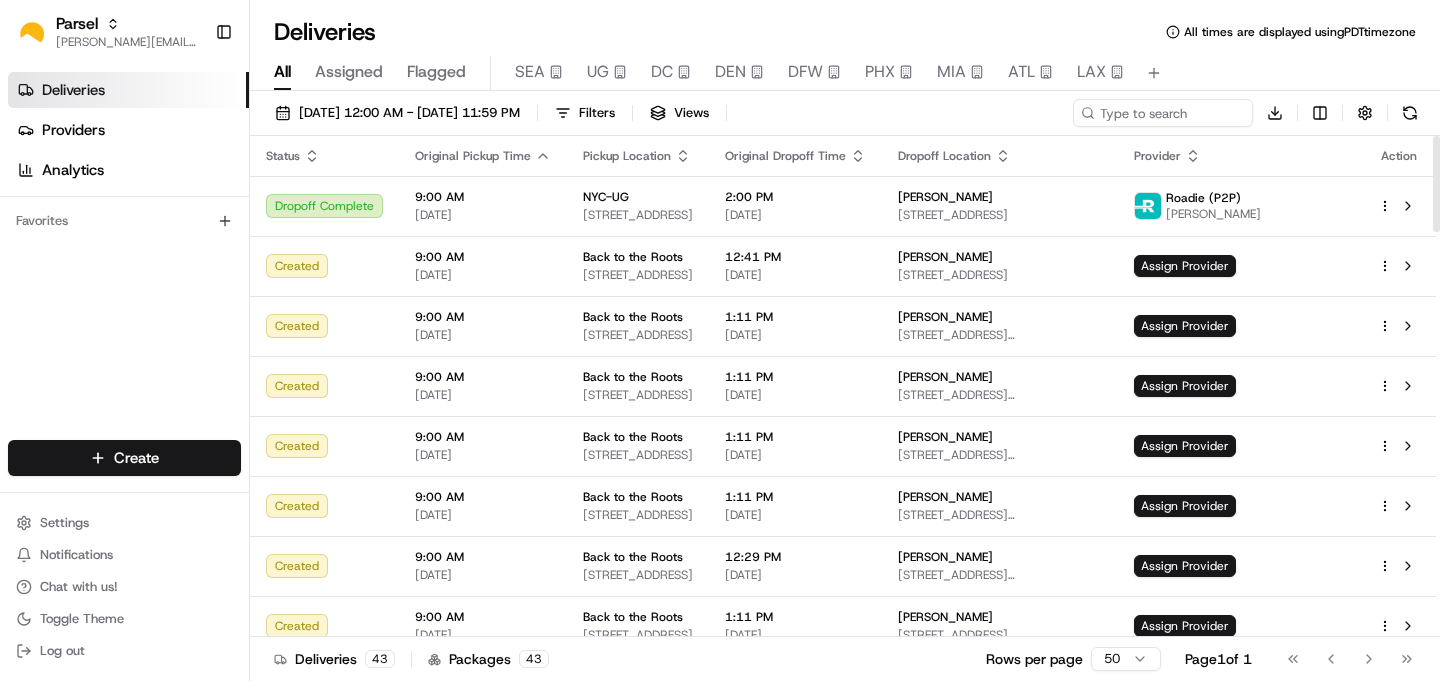 click on "Parsel [EMAIL_ADDRESS][PERSON_NAME][DOMAIN_NAME] Toggle Sidebar Deliveries Providers Analytics Favorites Main Menu Members & Organization Organization Users Roles Preferences Customization Tracking Orchestration Automations Dispatch Strategy Locations Pickup Locations Dropoff Locations Billing Billing Refund Requests Integrations Notification Triggers Webhooks API Keys Request Logs Create Settings Notifications Chat with us! Toggle Theme Log out Deliveries All times are displayed using  PDT  timezone All Assigned Flagged SEA UG DC DEN DFW PHX MIA ATL LAX [DATE] 12:00 AM - [DATE] 11:59 PM Filters Views Download Status Original Pickup Time Pickup Location Original Dropoff Time Dropoff Location Provider Action Dropoff Complete 9:00 AM [DATE] [GEOGRAPHIC_DATA]-UG [STREET_ADDRESS] 2:00 PM [DATE] Sennice [PERSON_NAME] [STREET_ADDRESS][GEOGRAPHIC_DATA][PERSON_NAME] (P2P) [PERSON_NAME] Created 9:00 AM [DATE] Back to the Roots [STREET_ADDRESS] 12:41 PM [DATE]" at bounding box center (720, 340) 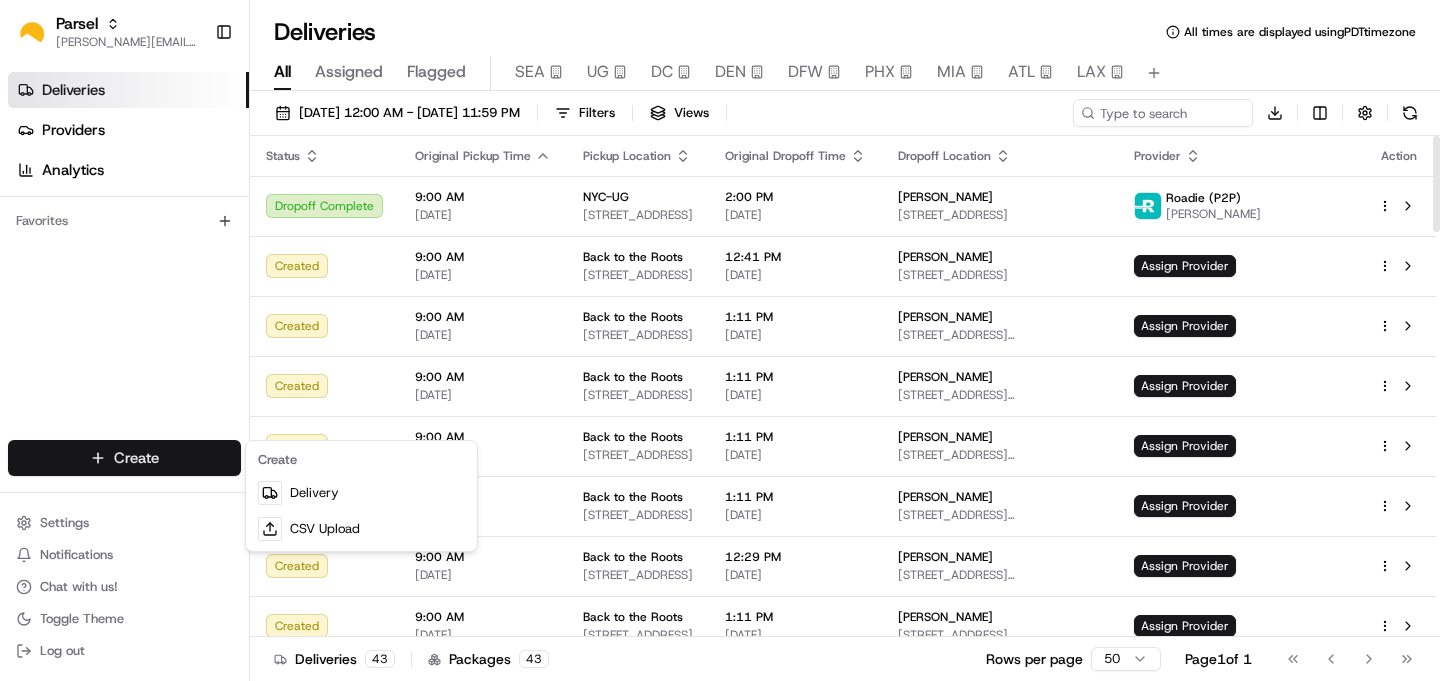 scroll, scrollTop: 0, scrollLeft: 0, axis: both 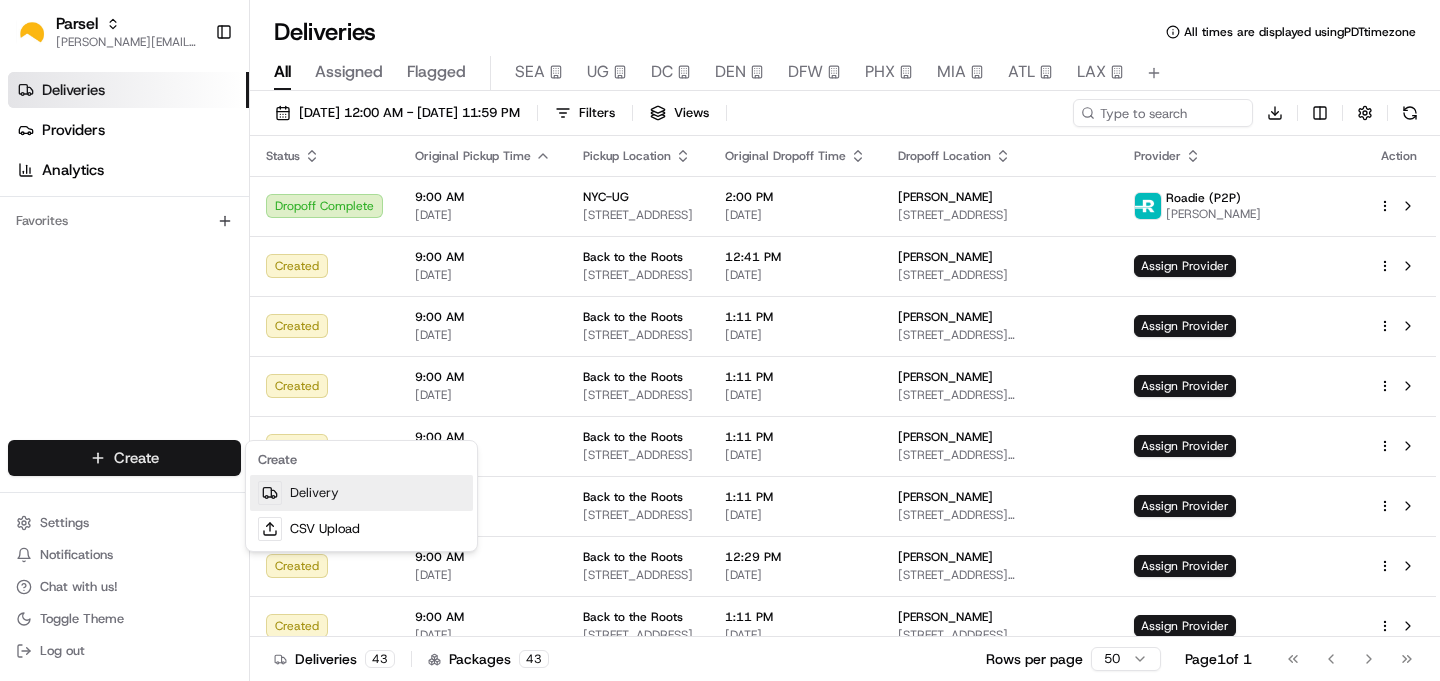 click on "Delivery" at bounding box center [361, 493] 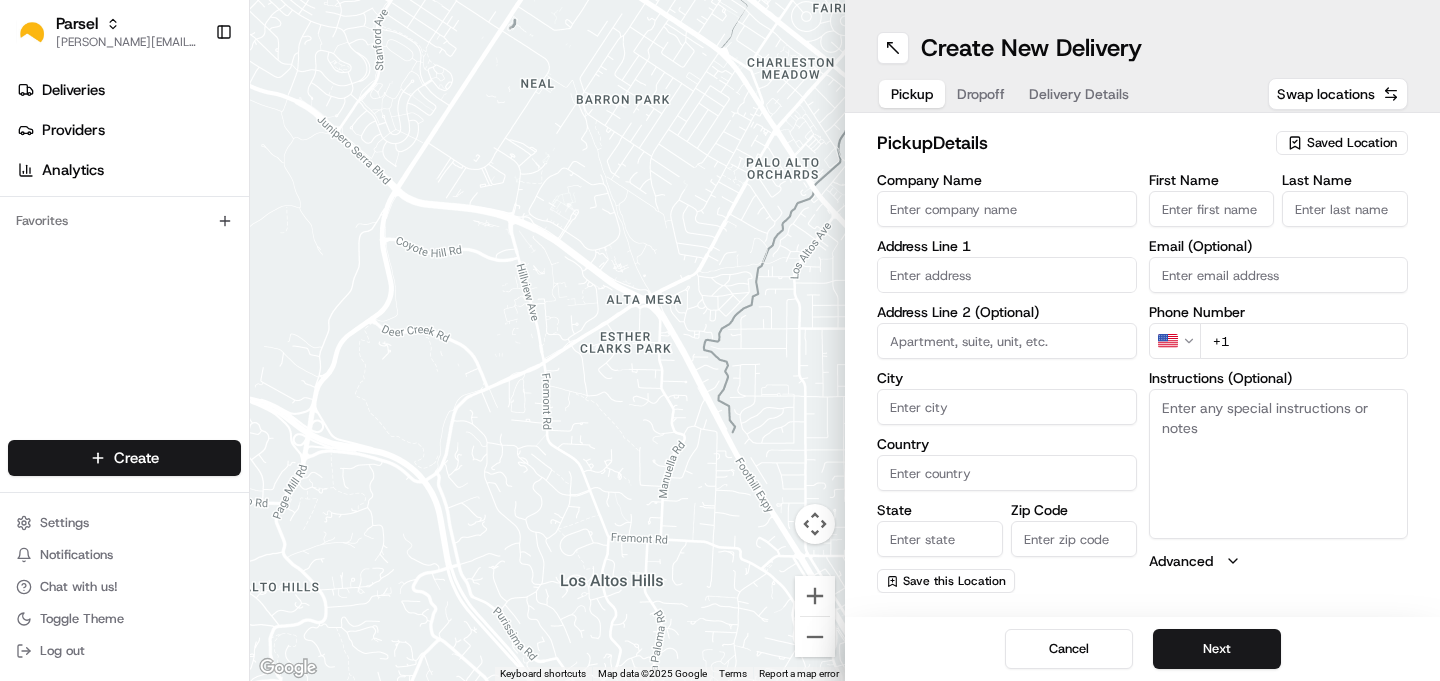 click on "Saved Location" at bounding box center [1352, 143] 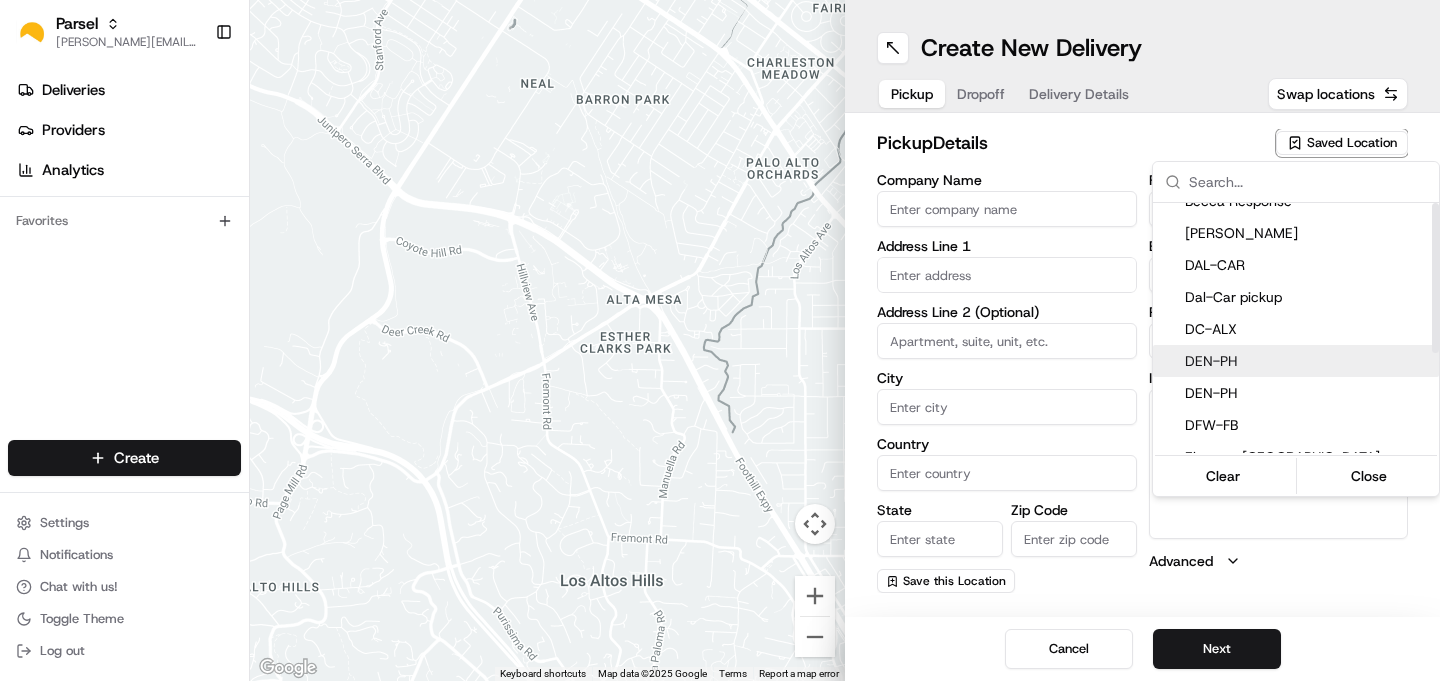 scroll, scrollTop: 0, scrollLeft: 0, axis: both 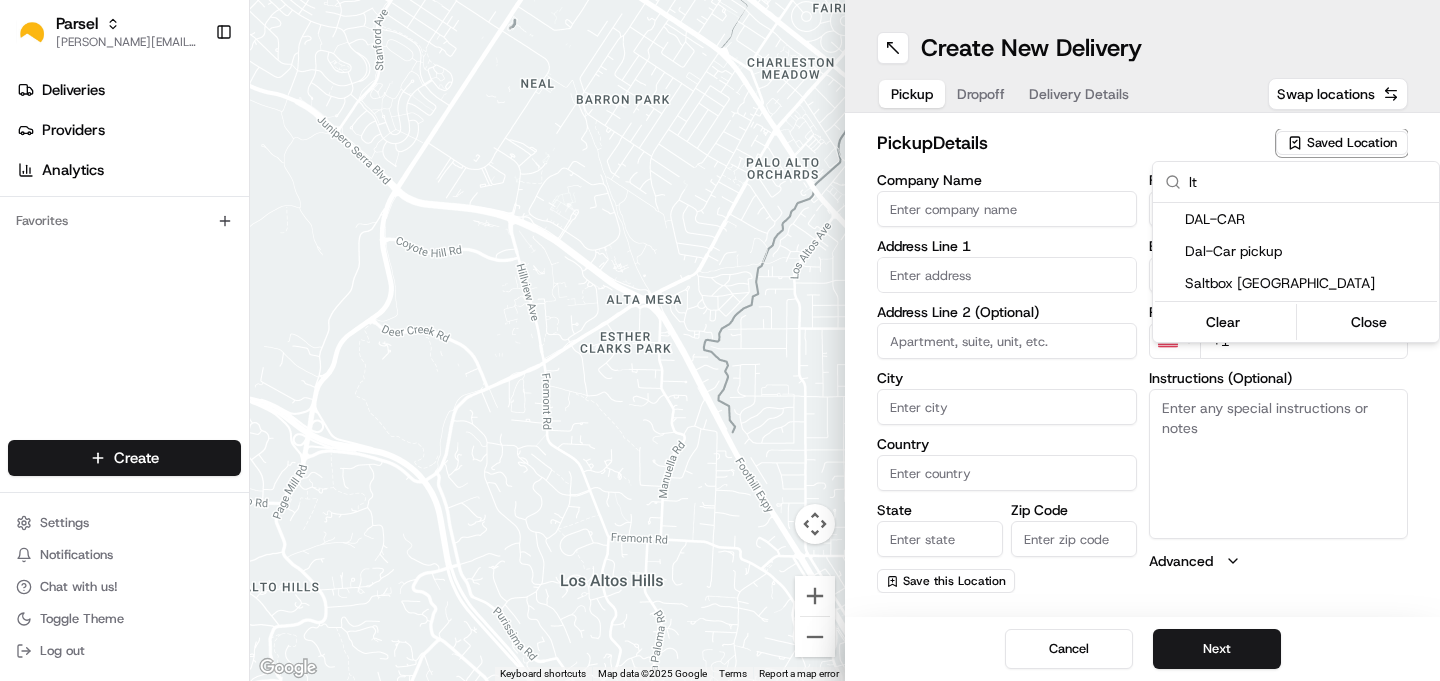 type on "l" 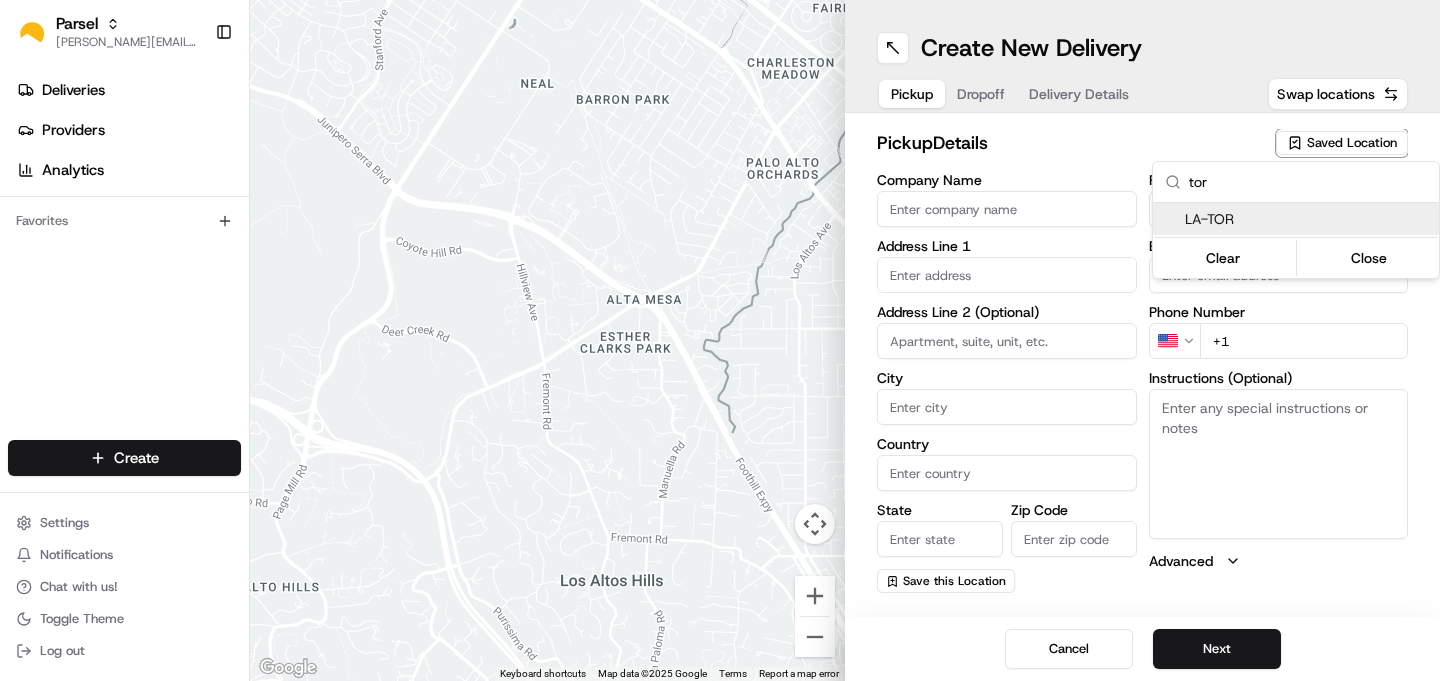 type on "tor" 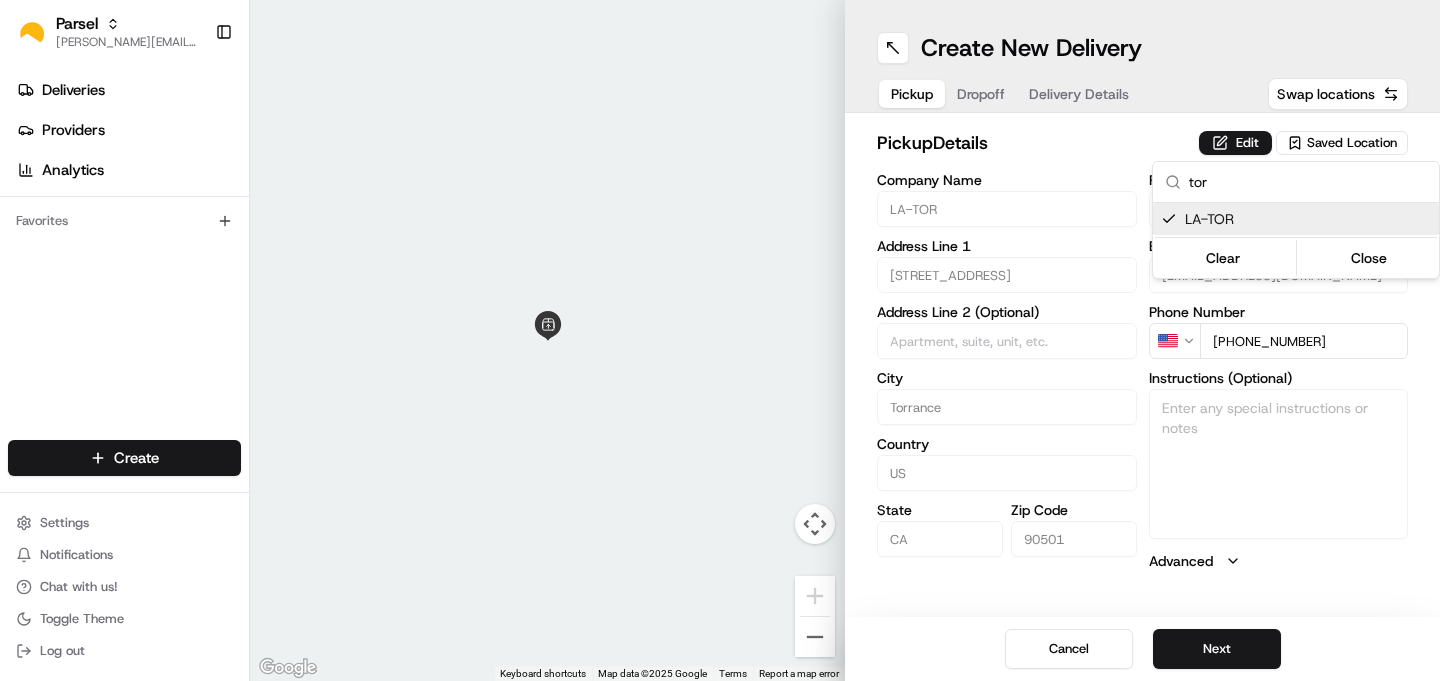 click on "Parsel [EMAIL_ADDRESS][PERSON_NAME][DOMAIN_NAME] Toggle Sidebar Deliveries Providers Analytics Favorites Main Menu Members & Organization Organization Users Roles Preferences Customization Tracking Orchestration Automations Dispatch Strategy Locations Pickup Locations Dropoff Locations Billing Billing Refund Requests Integrations Notification Triggers Webhooks API Keys Request Logs Create Settings Notifications Chat with us! Toggle Theme Log out ← Move left → Move right ↑ Move up ↓ Move down + Zoom in - Zoom out Home Jump left by 75% End Jump right by 75% Page Up Jump up by 75% Page Down Jump down by 75% Keyboard shortcuts Map Data Map data ©2025 Google Map data ©2025 Google 2 m  Click to toggle between metric and imperial units Terms Report a map error Create New Delivery Pickup Dropoff Delivery Details Swap locations pickup  Details  Edit Saved Location Company Name LA-TOR Address Line 1 [STREET_ADDRESS][US_STATE] First Name US tor" at bounding box center [720, 340] 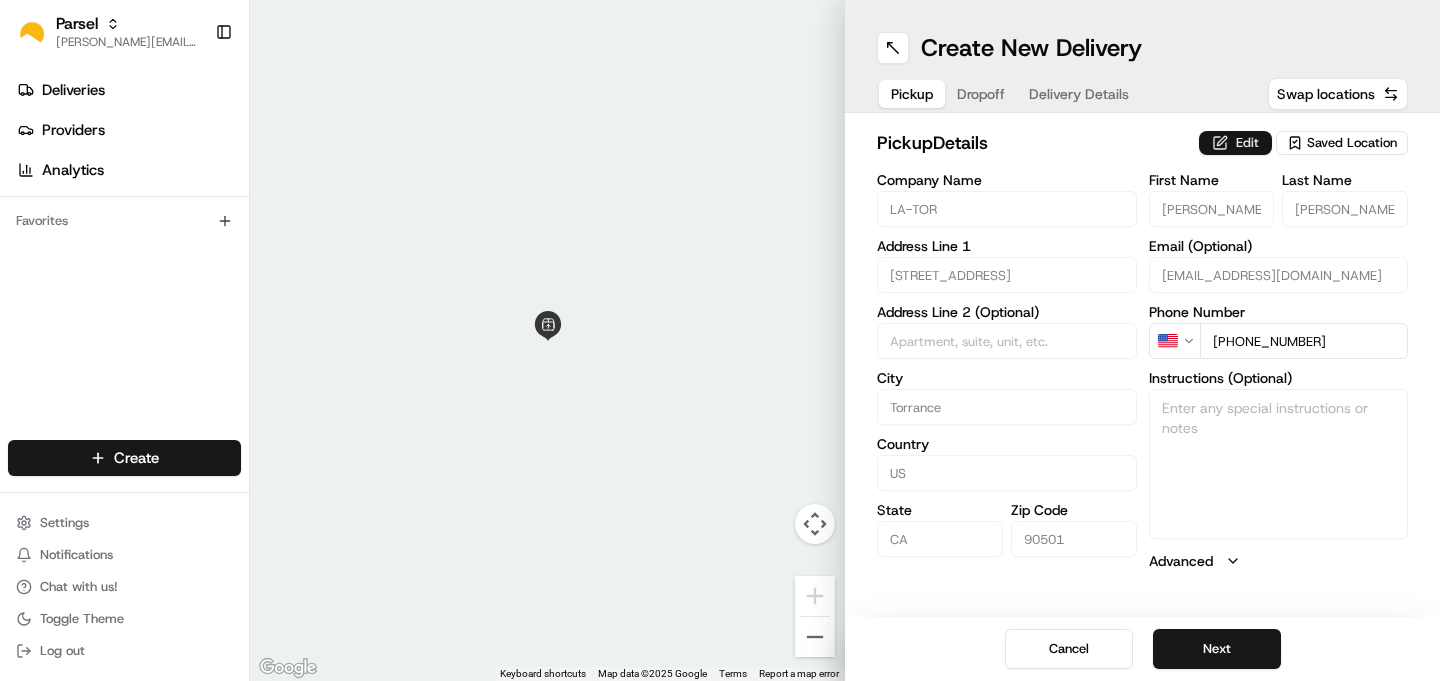 click on "Edit" at bounding box center (1235, 143) 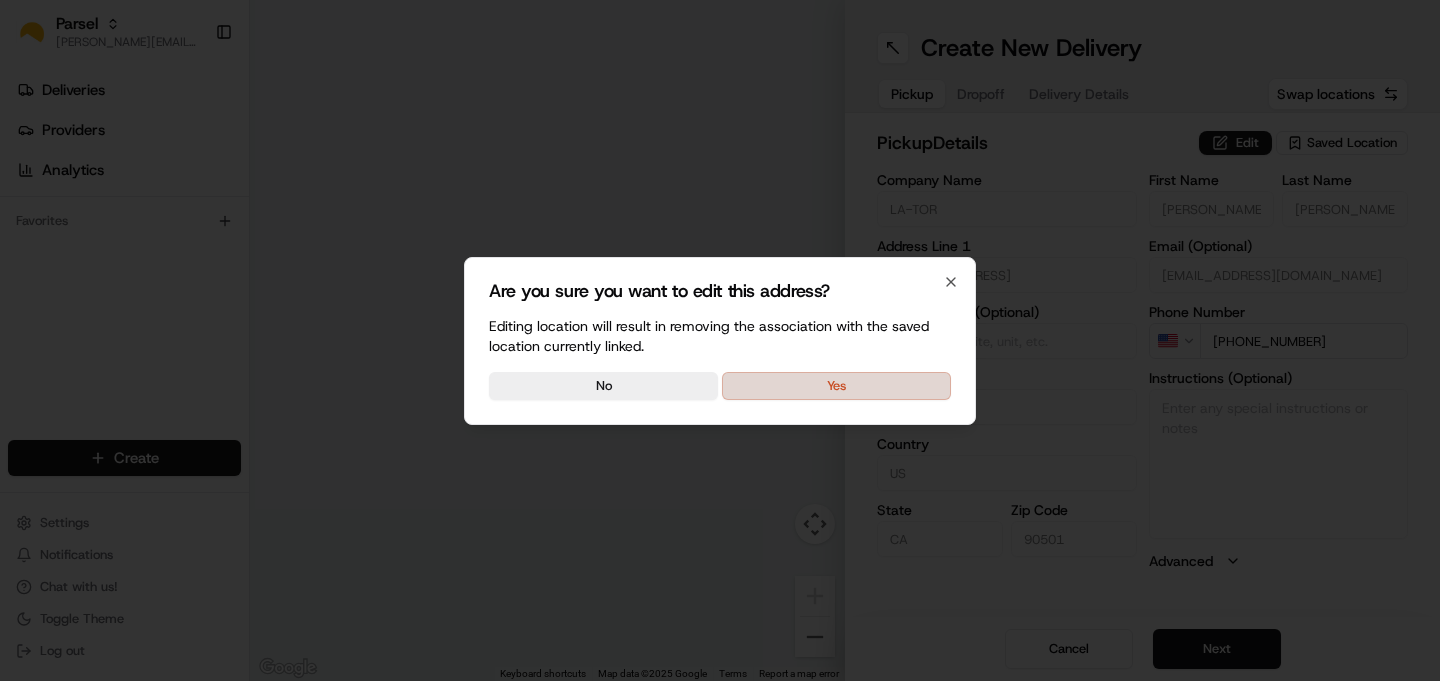 click on "Yes" at bounding box center [836, 386] 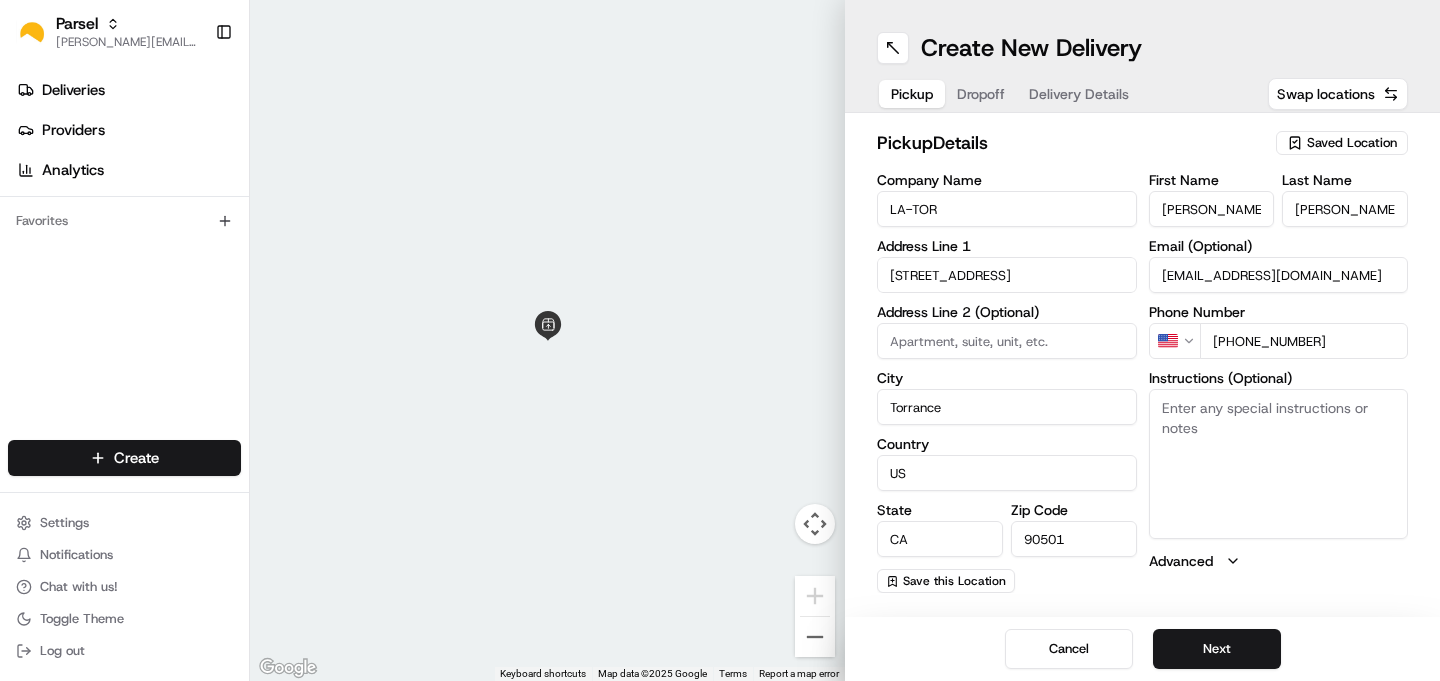 click on "Instructions (Optional)" at bounding box center [1279, 464] 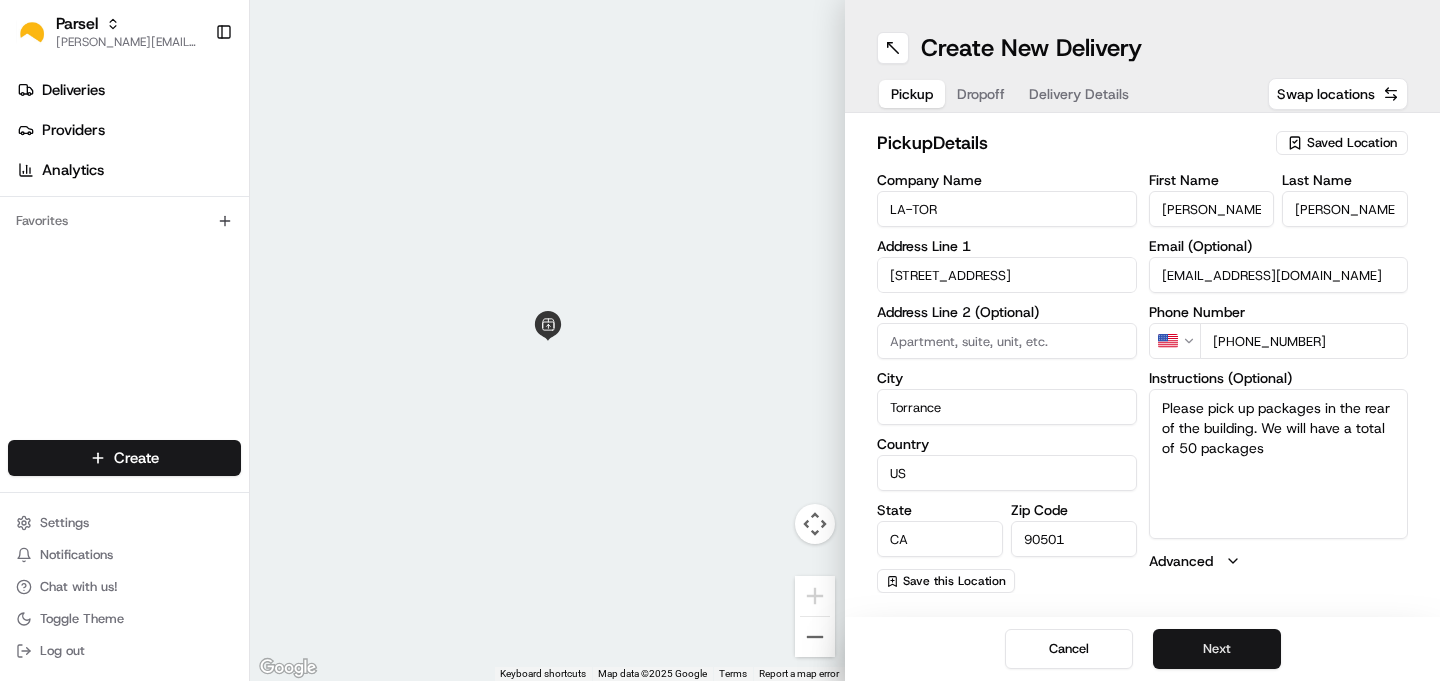 type on "Please pick up packages in the rear of the building. We will have a total of 50 packages" 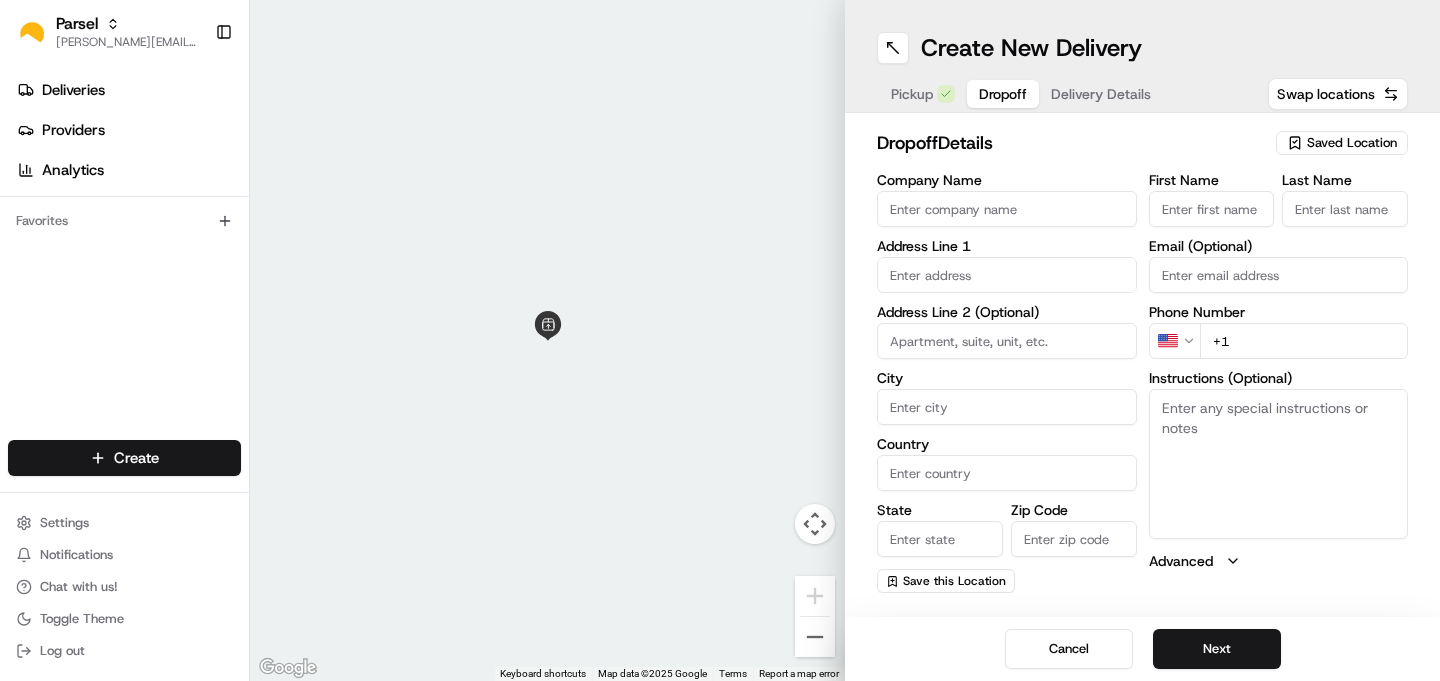click on "Saved Location" at bounding box center (1352, 143) 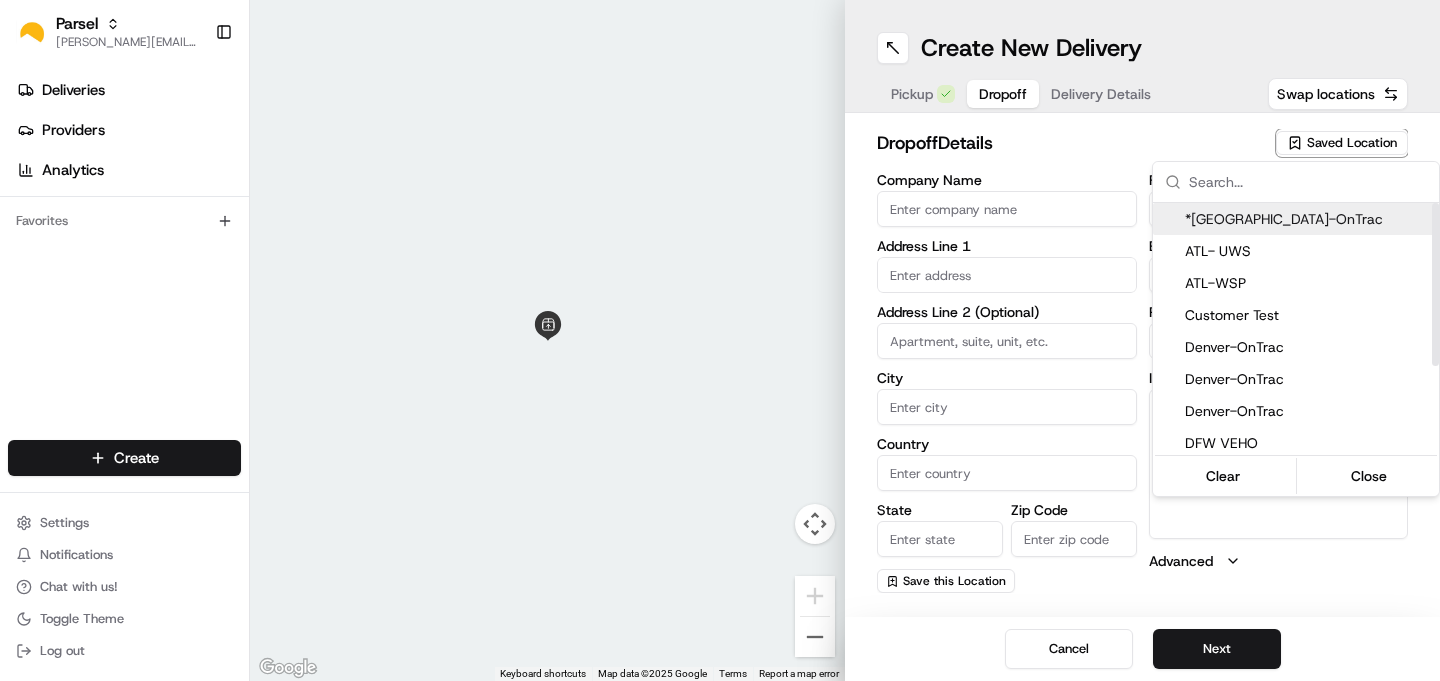 type on "p" 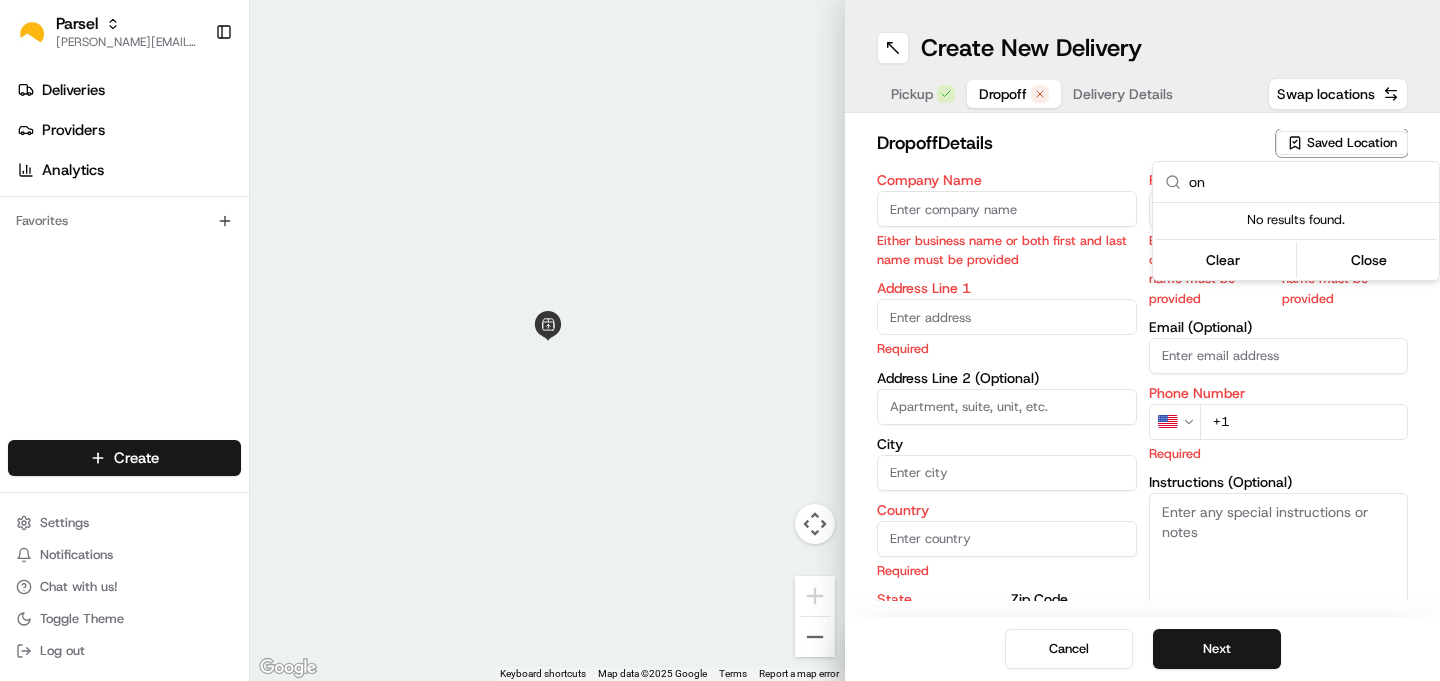 type on "o" 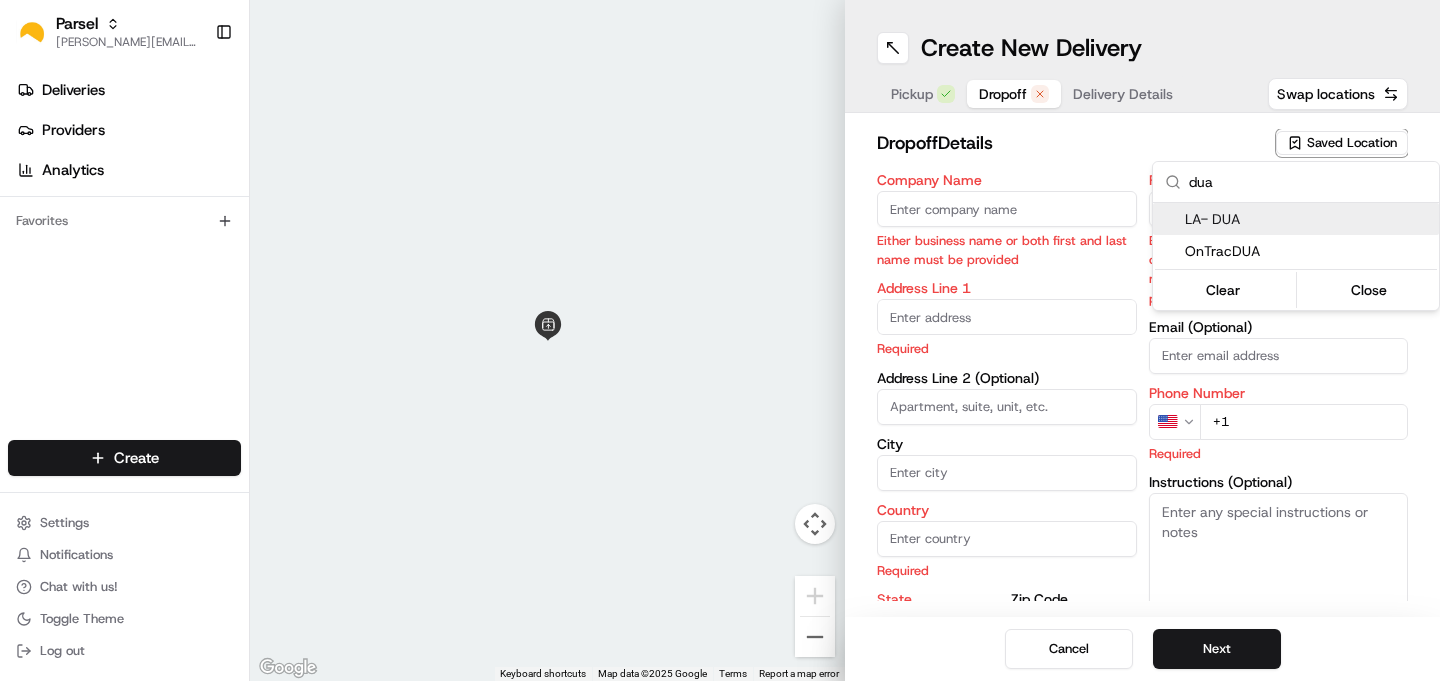 type on "dua" 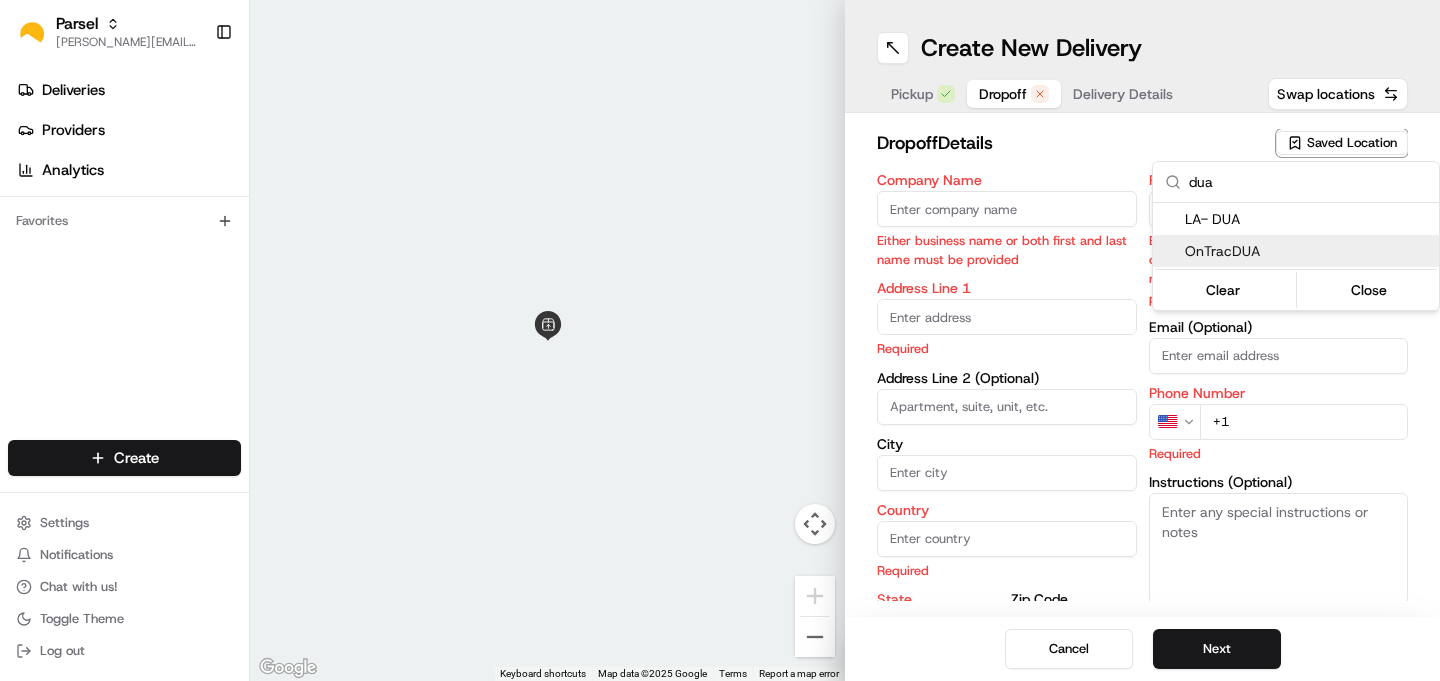click on "OnTracDUA" at bounding box center [1308, 251] 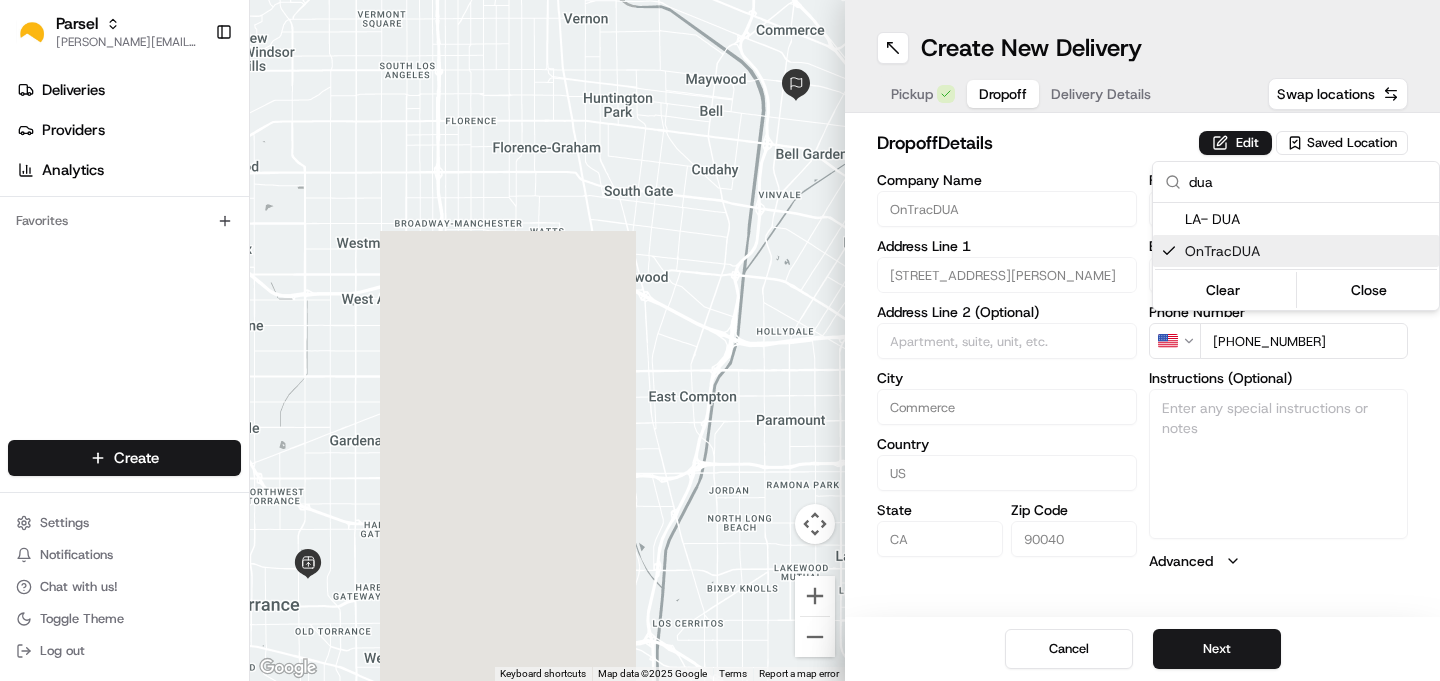 click on "Parsel [EMAIL_ADDRESS][PERSON_NAME][DOMAIN_NAME] Toggle Sidebar Deliveries Providers Analytics Favorites Main Menu Members & Organization Organization Users Roles Preferences Customization Tracking Orchestration Automations Dispatch Strategy Locations Pickup Locations Dropoff Locations Billing Billing Refund Requests Integrations Notification Triggers Webhooks API Keys Request Logs Create Settings Notifications Chat with us! Toggle Theme Log out ← Move left → Move right ↑ Move up ↓ Move down + Zoom in - Zoom out Home Jump left by 75% End Jump right by 75% Page Up Jump up by 75% Page Down Jump down by 75% Keyboard shortcuts Map Data Map data ©2025 Google Map data ©2025 Google 2 km  Click to toggle between metric and imperial units Terms Report a map error Create New Delivery Pickup Dropoff Delivery Details Swap locations dropoff  Details  Edit Saved Location Company Name OnTracDUA Address Line 1 [STREET_ADDRESS][GEOGRAPHIC_DATA][PERSON_NAME] Line 2 (Optional) City Commerce Country [GEOGRAPHIC_DATA] [US_STATE] Zip Code 90040 First Name" at bounding box center [720, 340] 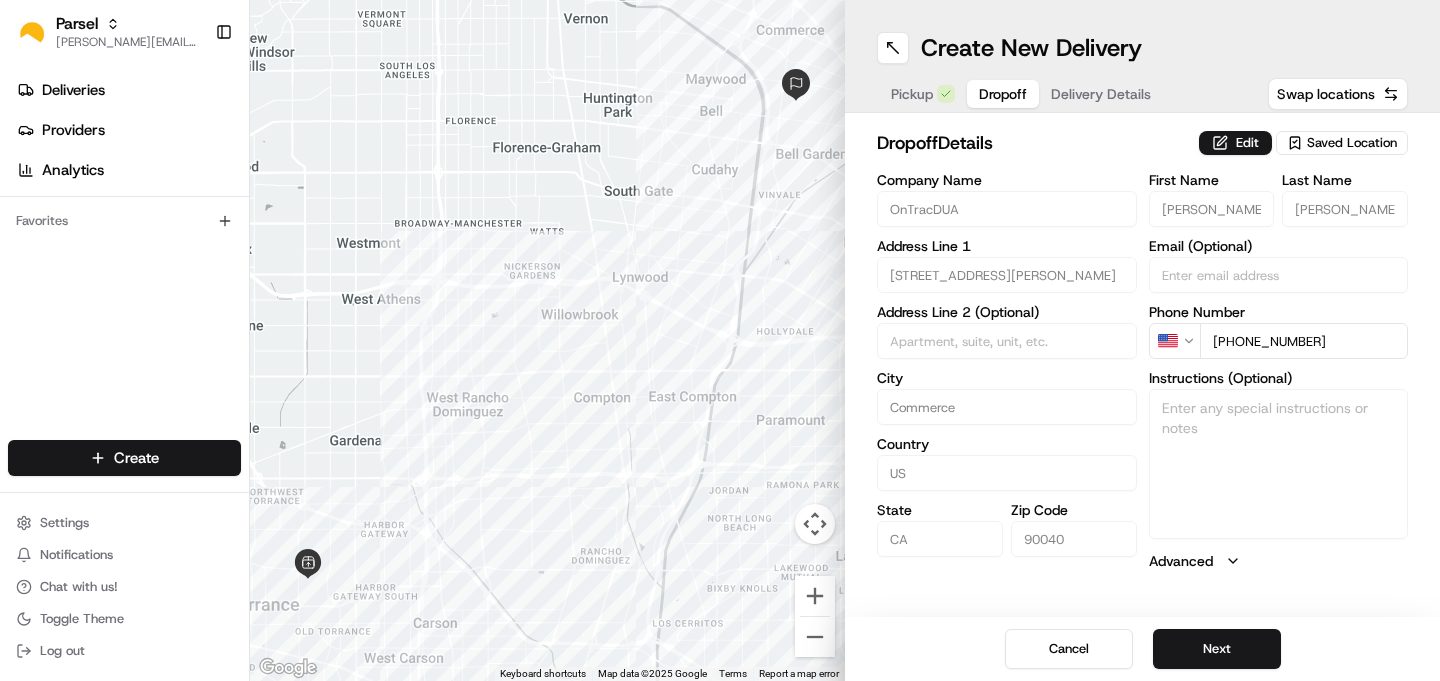 click on "Cancel Next" at bounding box center (1142, 649) 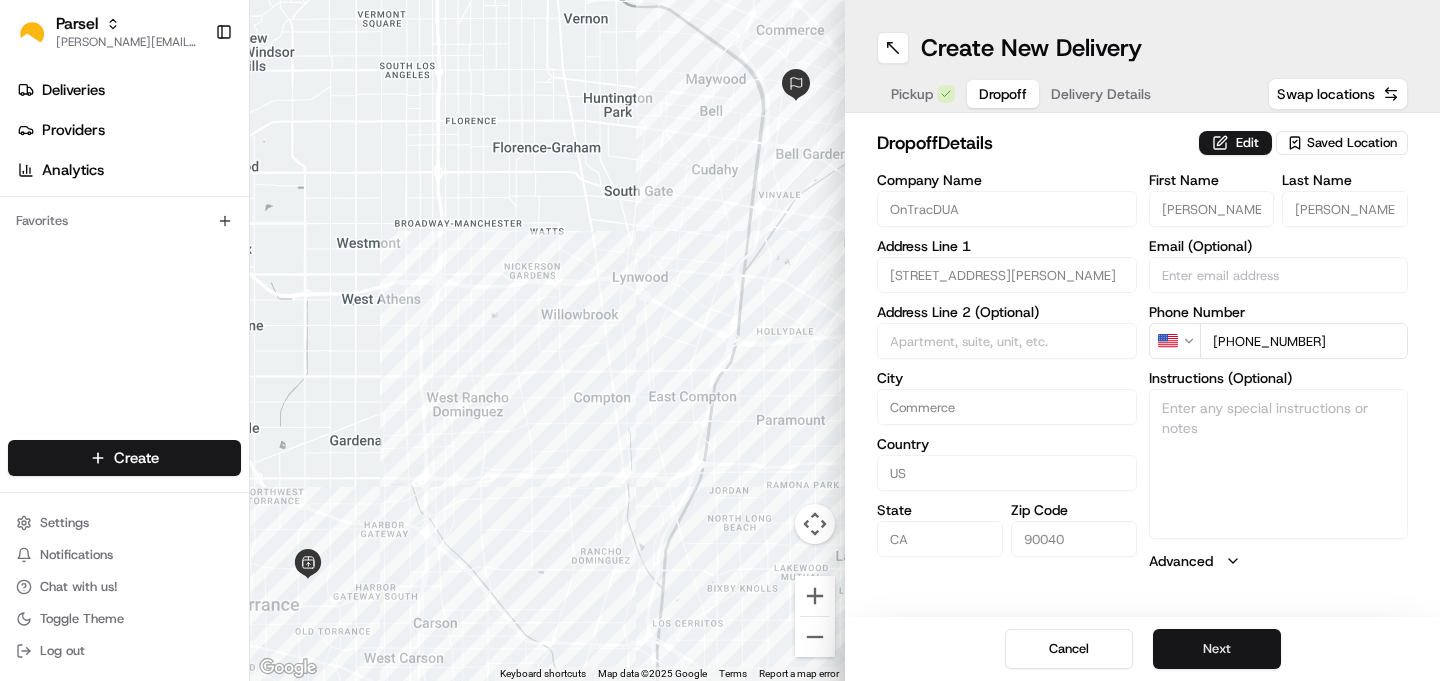 click on "Next" at bounding box center (1217, 649) 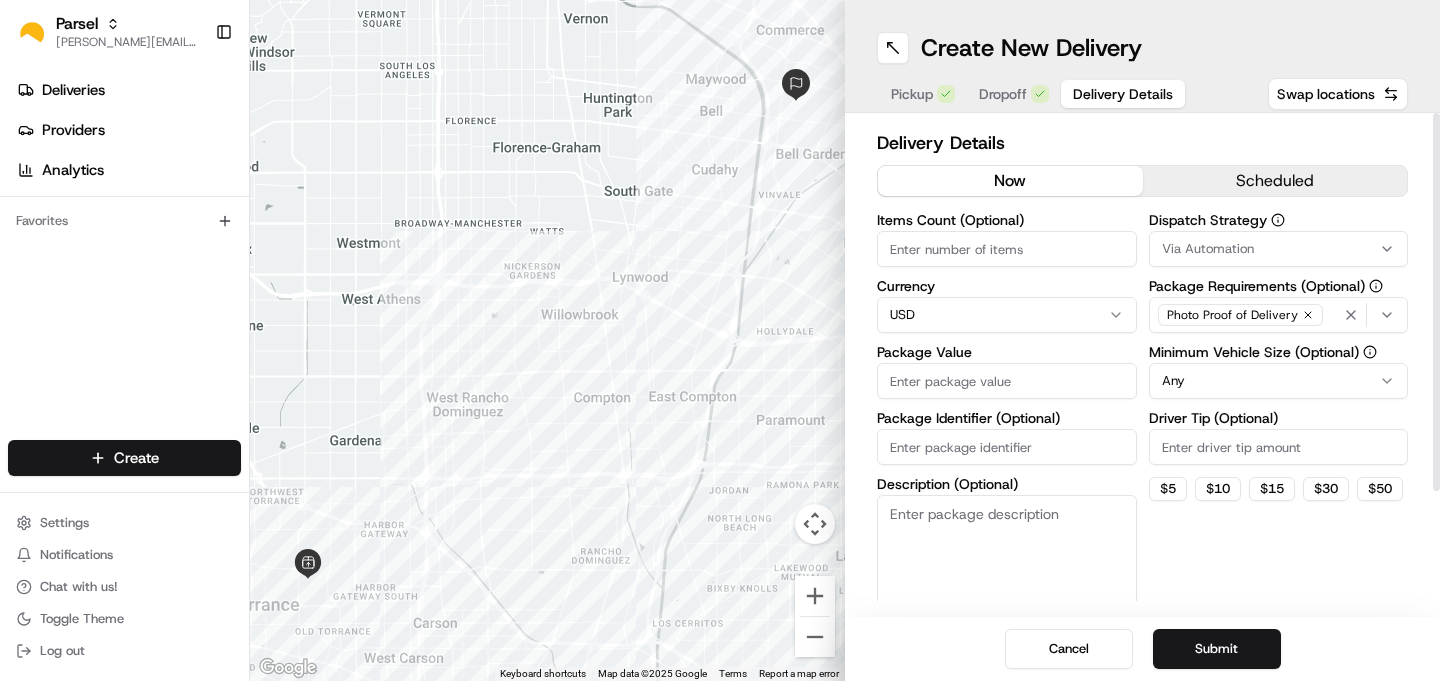 click on "Items Count (Optional)" at bounding box center (1007, 249) 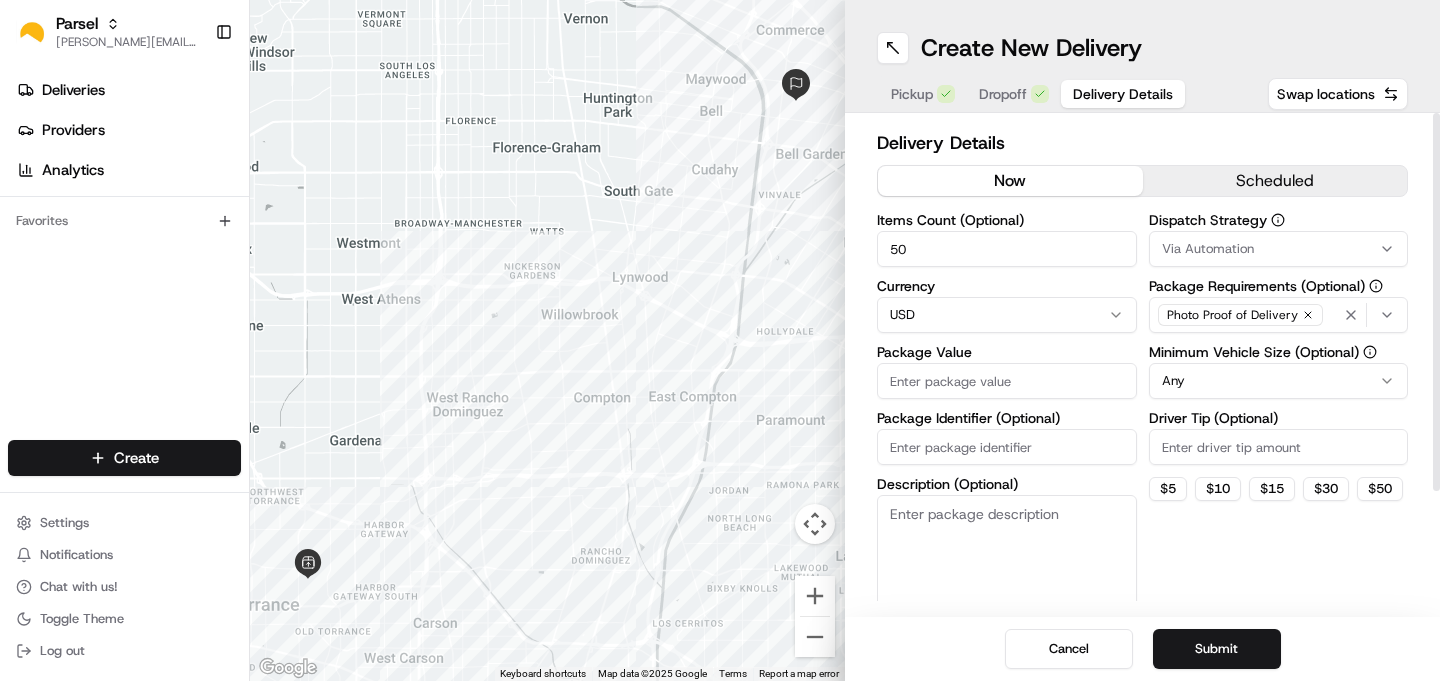 type on "50" 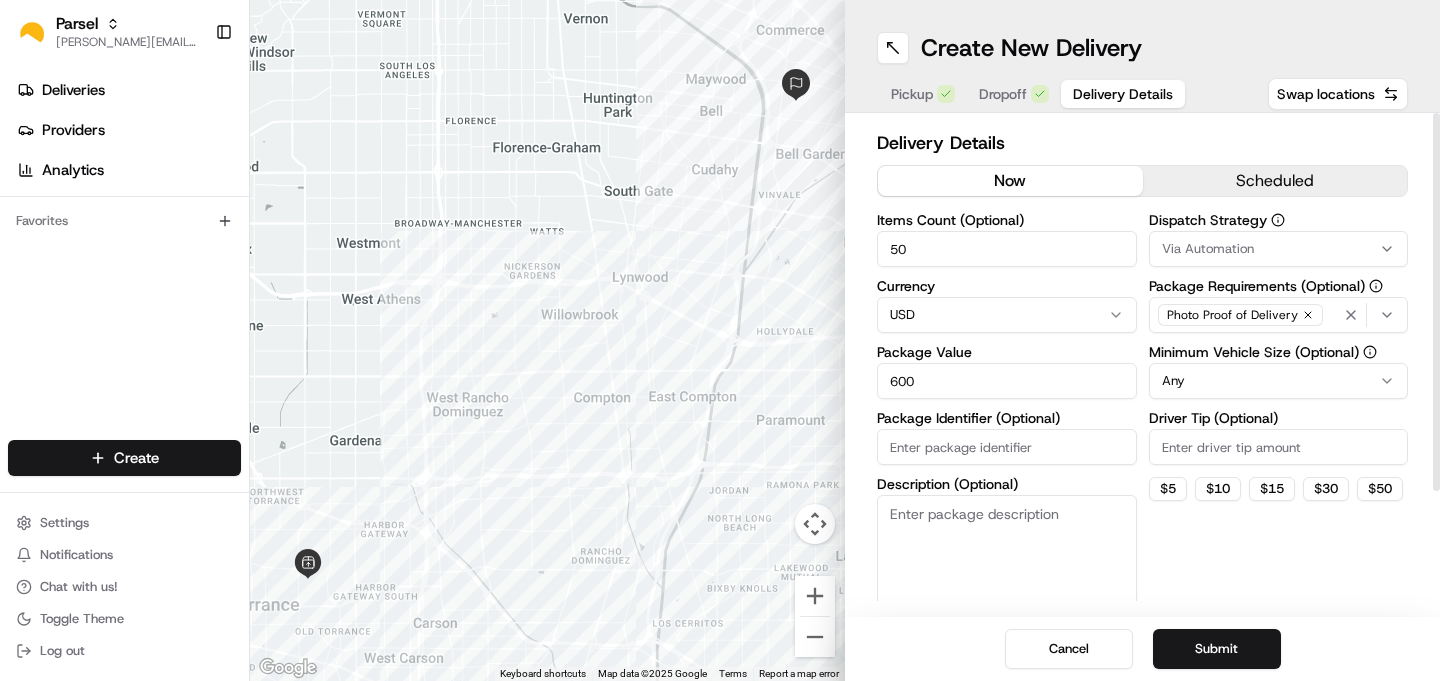 type on "600" 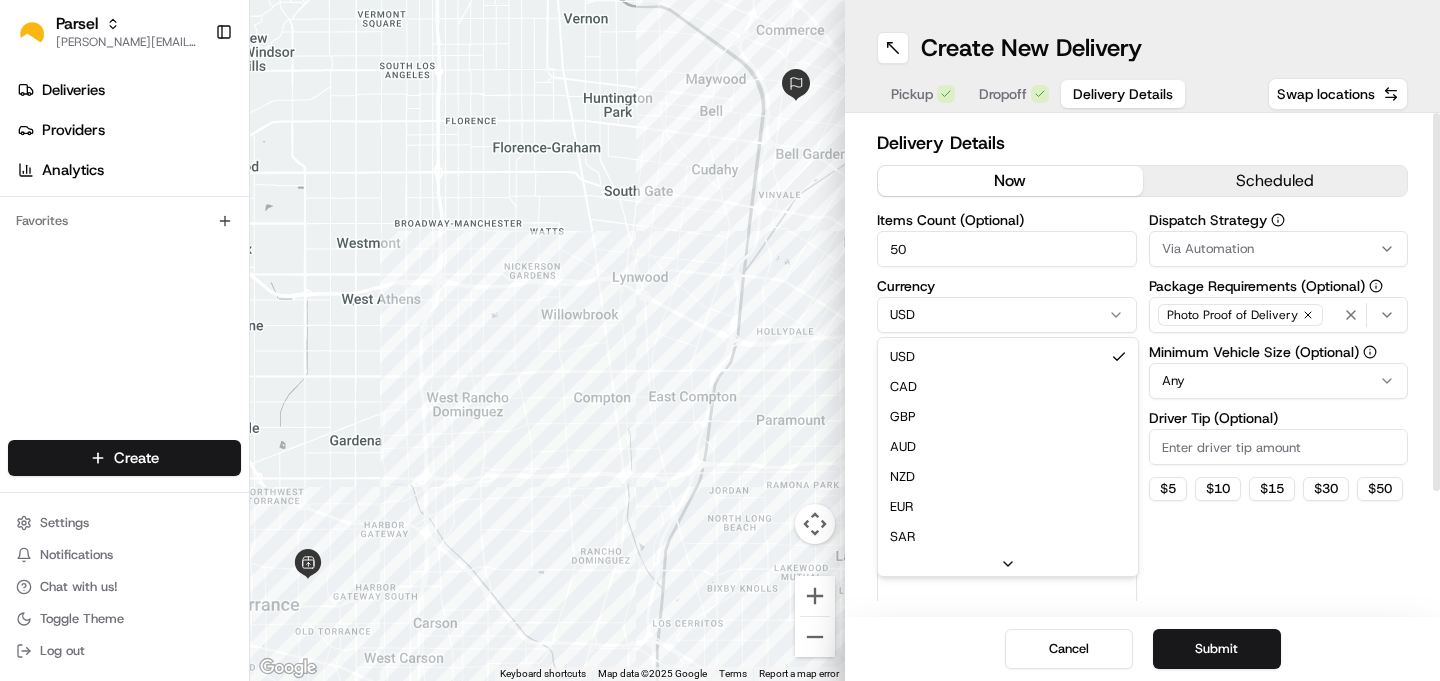 click on "Currency USD USD CAD GBP AUD NZD EUR SAR MXN AED JPY" at bounding box center [1007, 306] 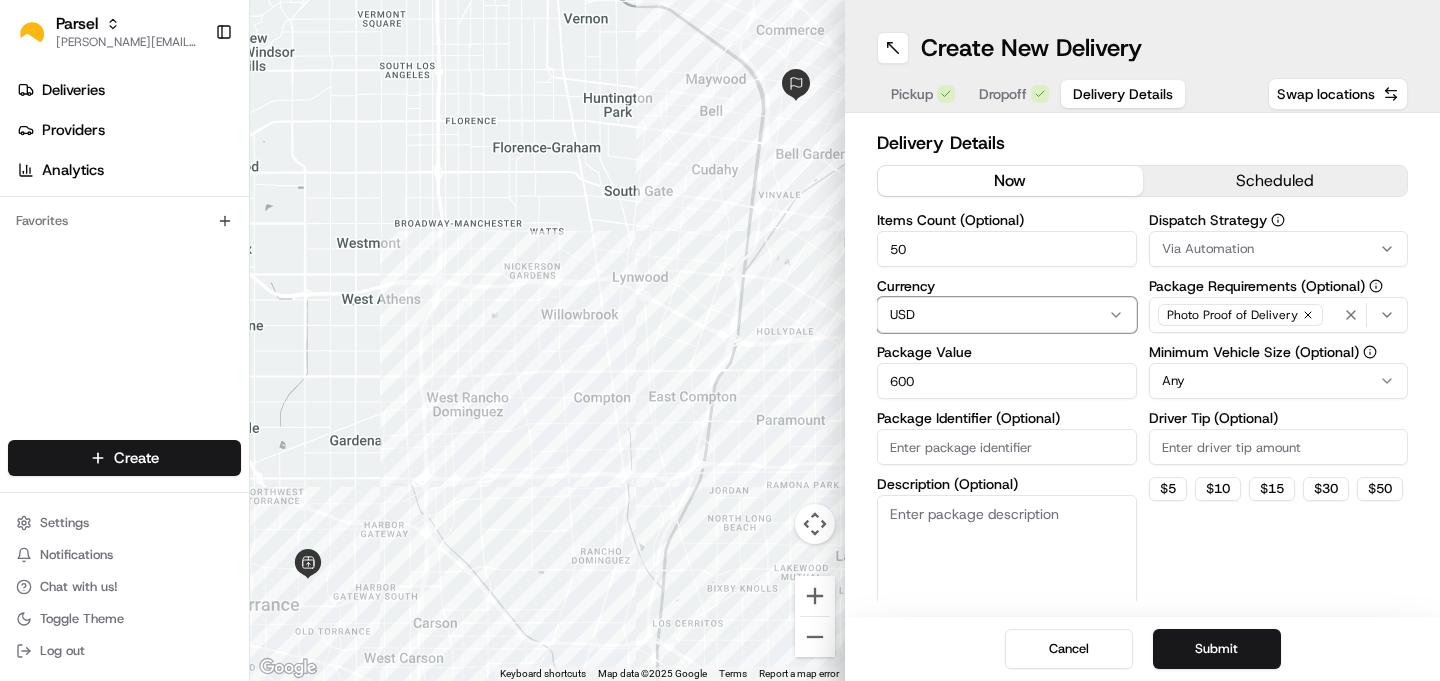 click on "Parsel [EMAIL_ADDRESS][PERSON_NAME][DOMAIN_NAME] Toggle Sidebar Deliveries Providers Analytics Favorites Main Menu Members & Organization Organization Users Roles Preferences Customization Tracking Orchestration Automations Dispatch Strategy Locations Pickup Locations Dropoff Locations Billing Billing Refund Requests Integrations Notification Triggers Webhooks API Keys Request Logs Create Settings Notifications Chat with us! Toggle Theme Log out ← Move left → Move right ↑ Move up ↓ Move down + Zoom in - Zoom out Home Jump left by 75% End Jump right by 75% Page Up Jump up by 75% Page Down Jump down by 75% Keyboard shortcuts Map Data Map data ©2025 Google Map data ©2025 Google 2 km  Click to toggle between metric and imperial units Terms Report a map error Create New Delivery Pickup Dropoff Delivery Details Swap locations Delivery Details now scheduled Items Count (Optional) 50 Currency USD Package Value 600 Package Identifier (Optional) Description (Optional) Dispatch Strategy Via Automation Any $" at bounding box center [720, 340] 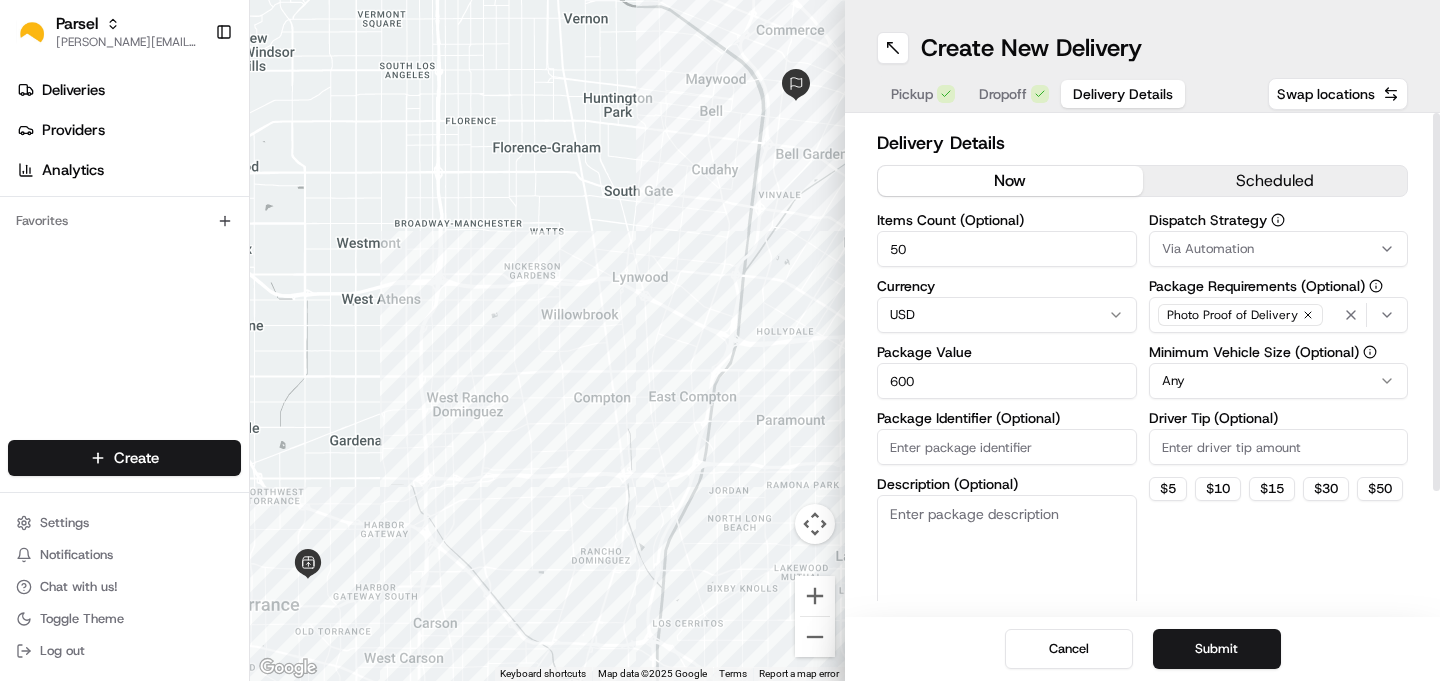 click on "scheduled" at bounding box center [1275, 181] 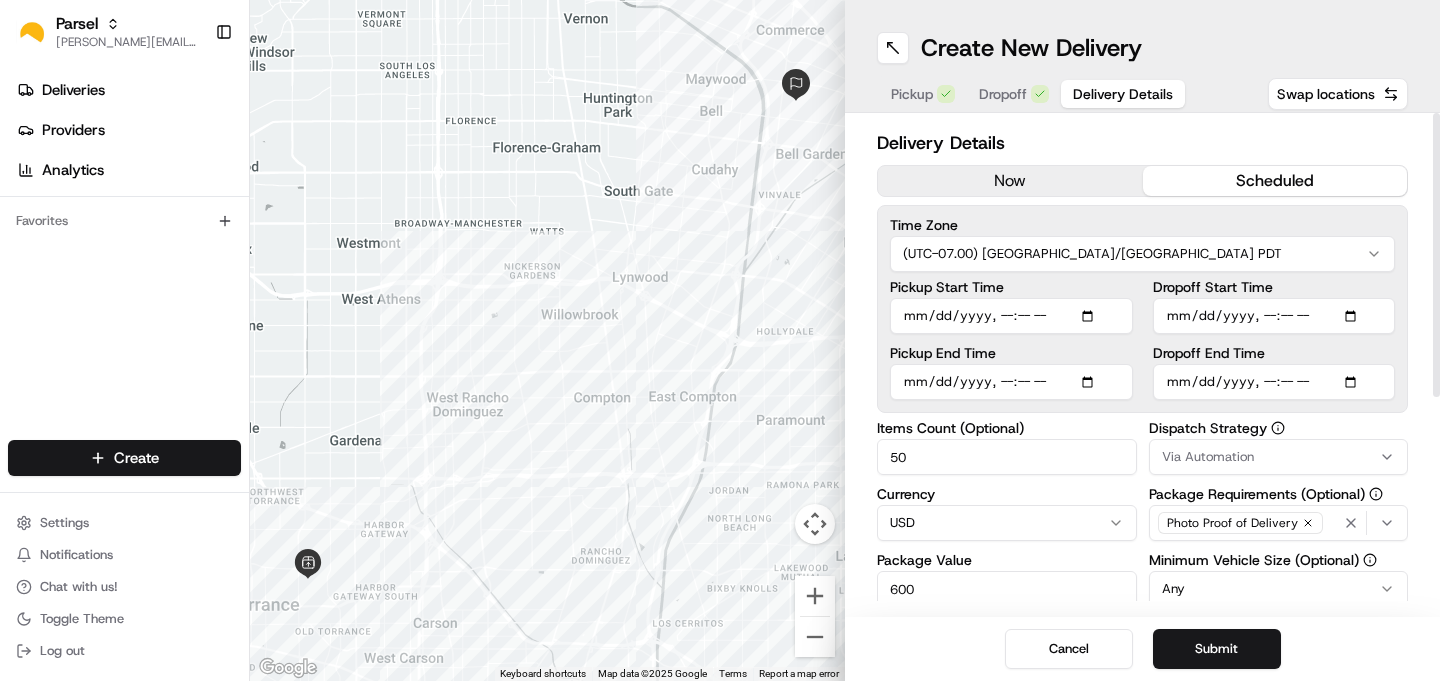 click on "50" at bounding box center (1007, 457) 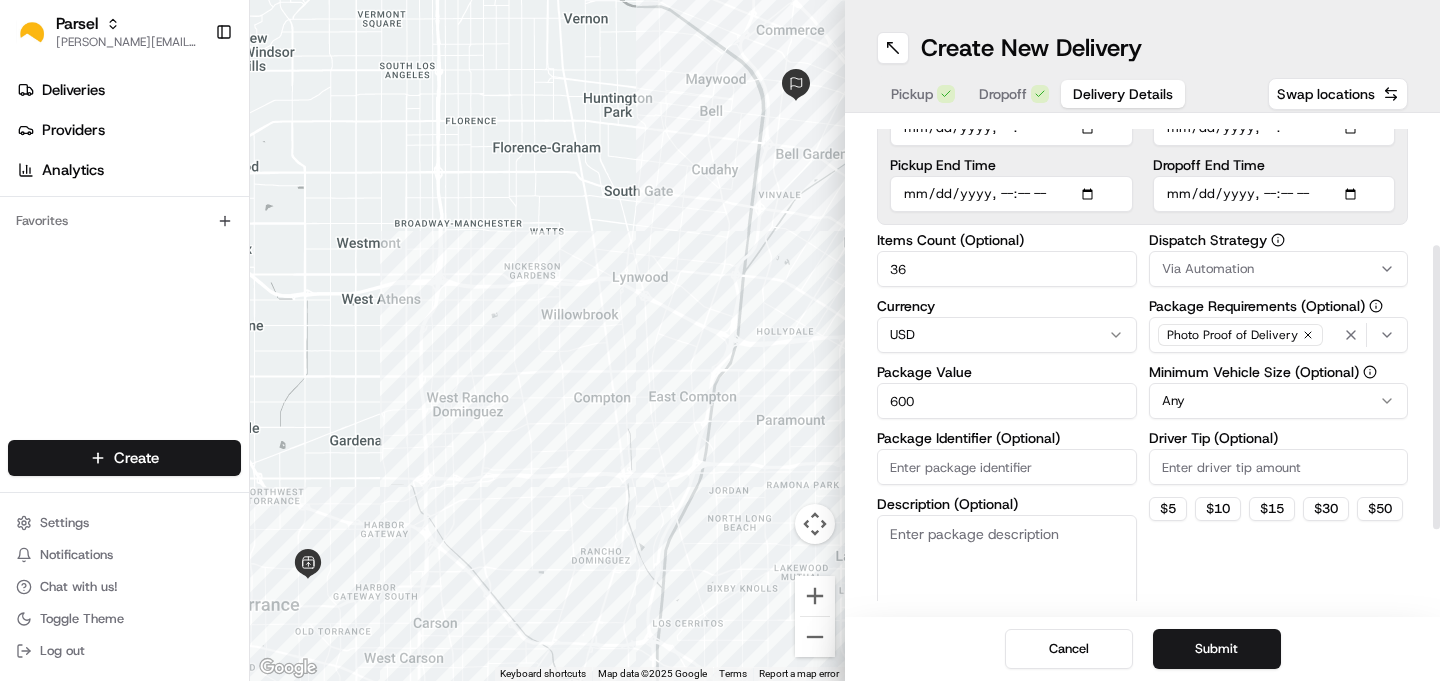 scroll, scrollTop: 236, scrollLeft: 0, axis: vertical 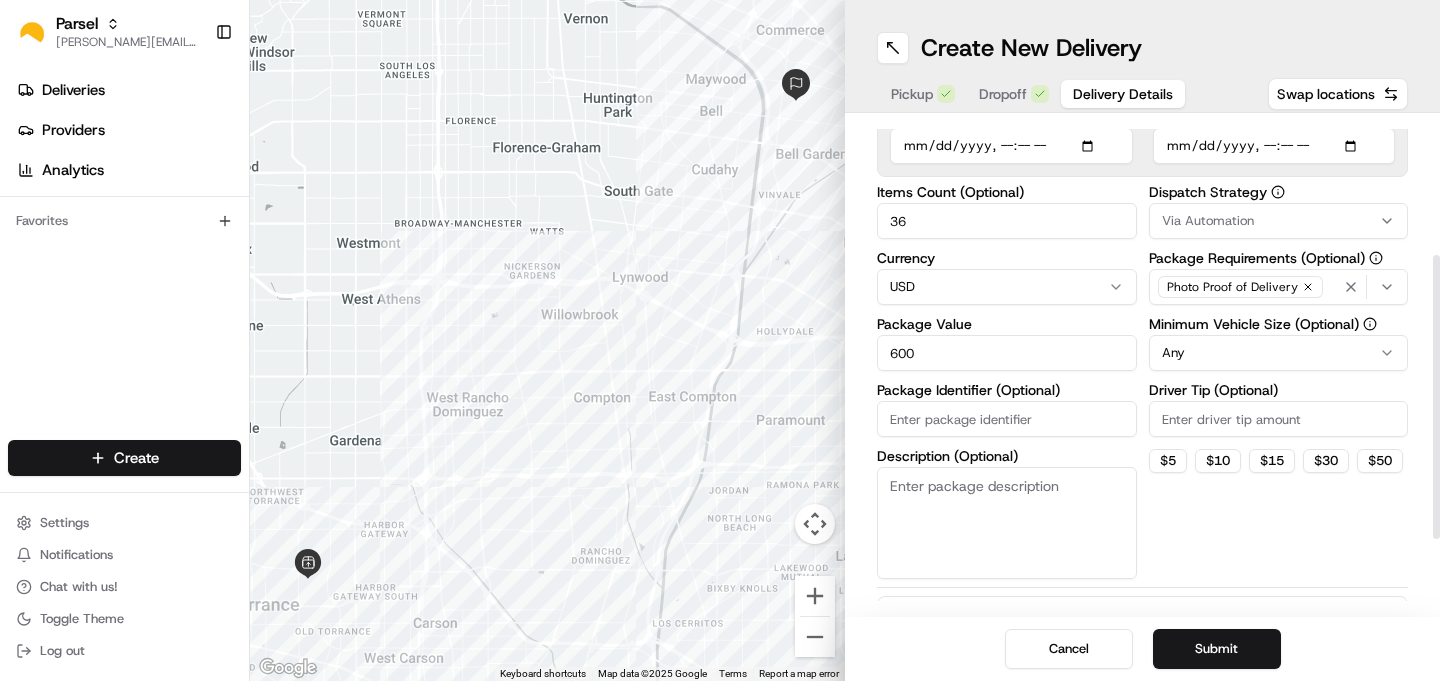 type on "36" 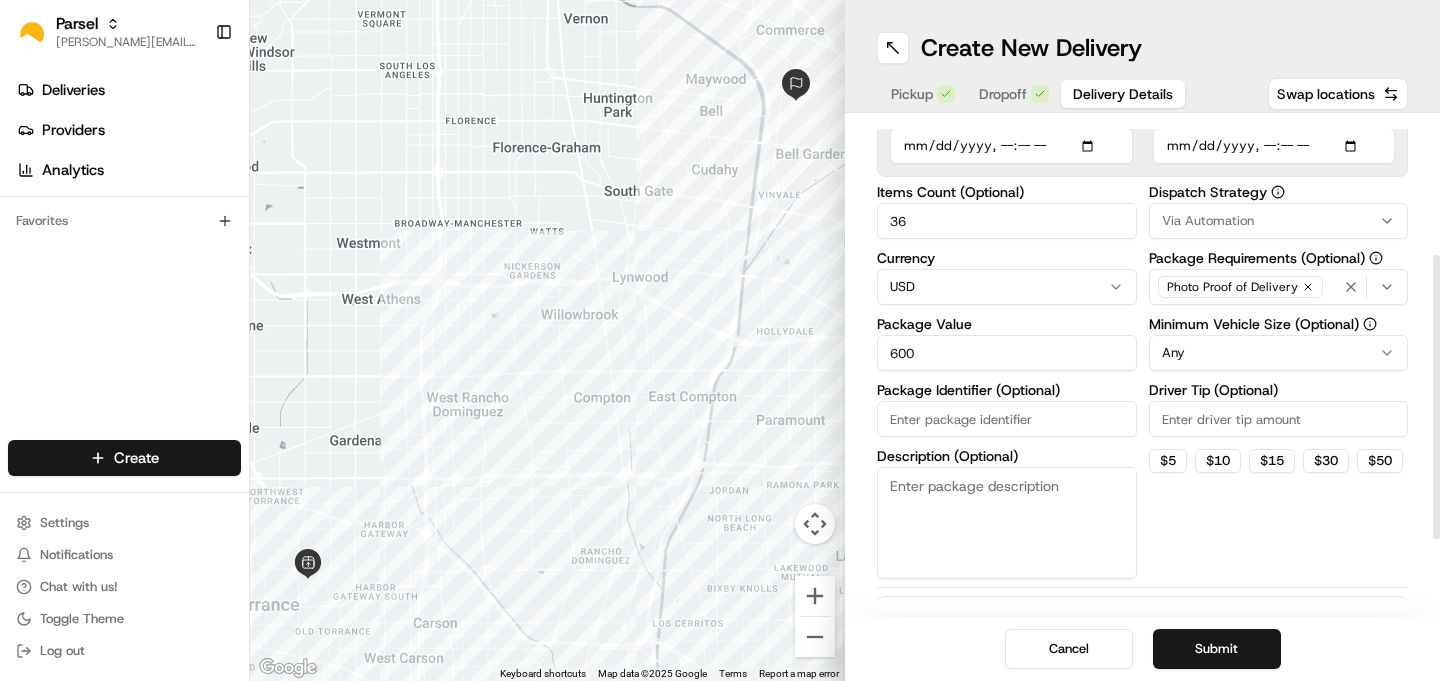 click on "Package Identifier (Optional)" at bounding box center [1007, 419] 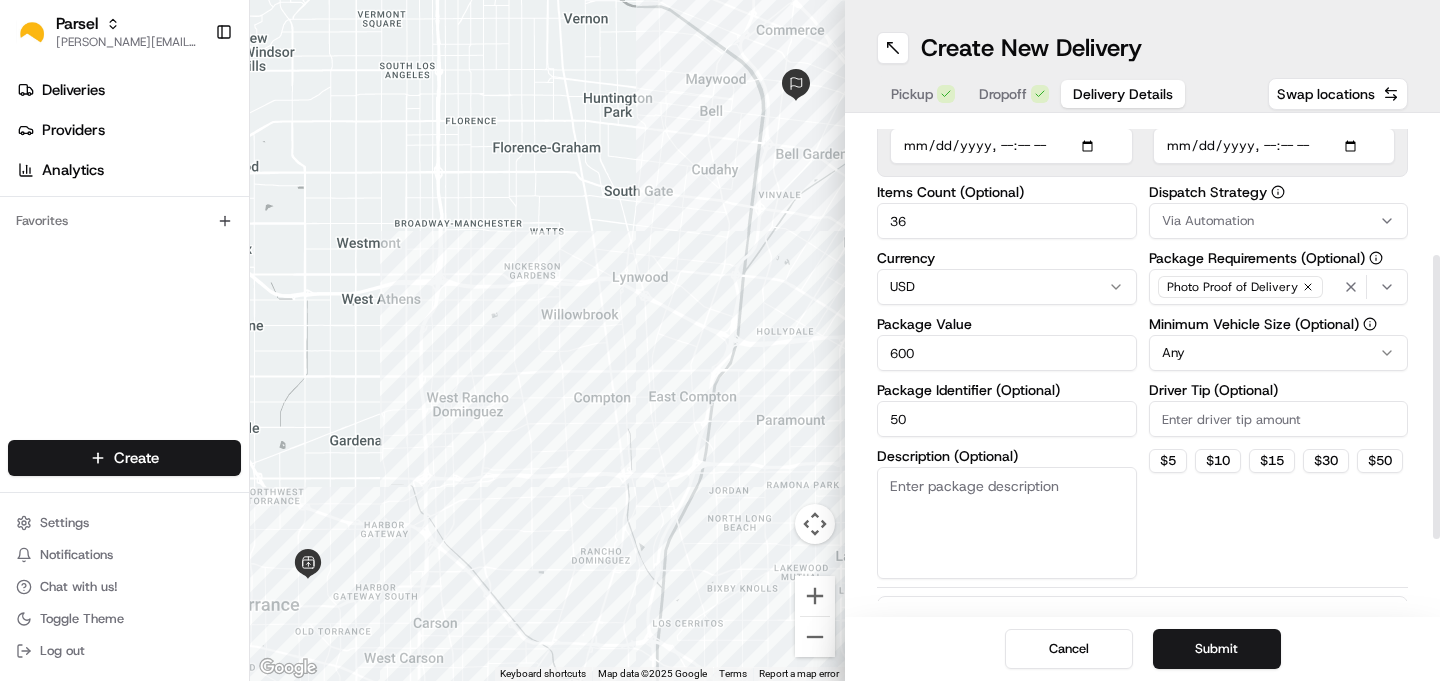 type on "50" 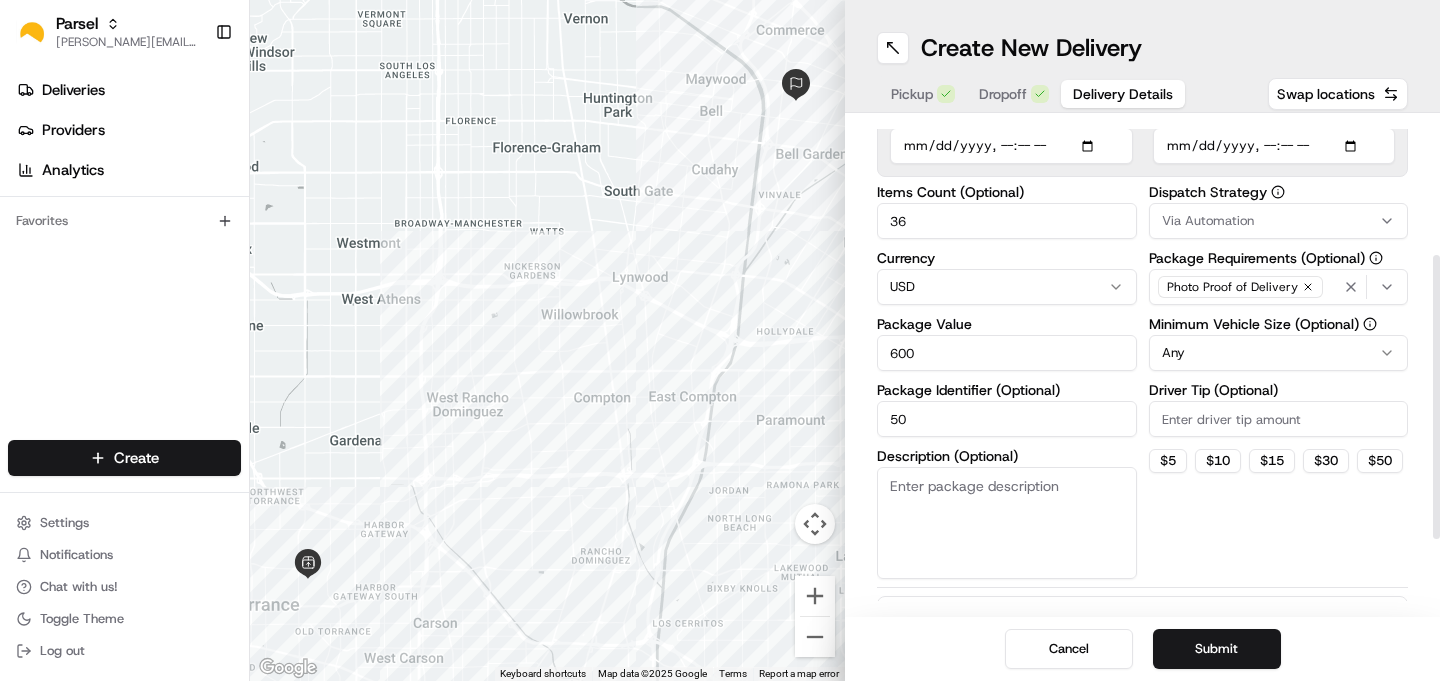 click on "36" at bounding box center (1007, 221) 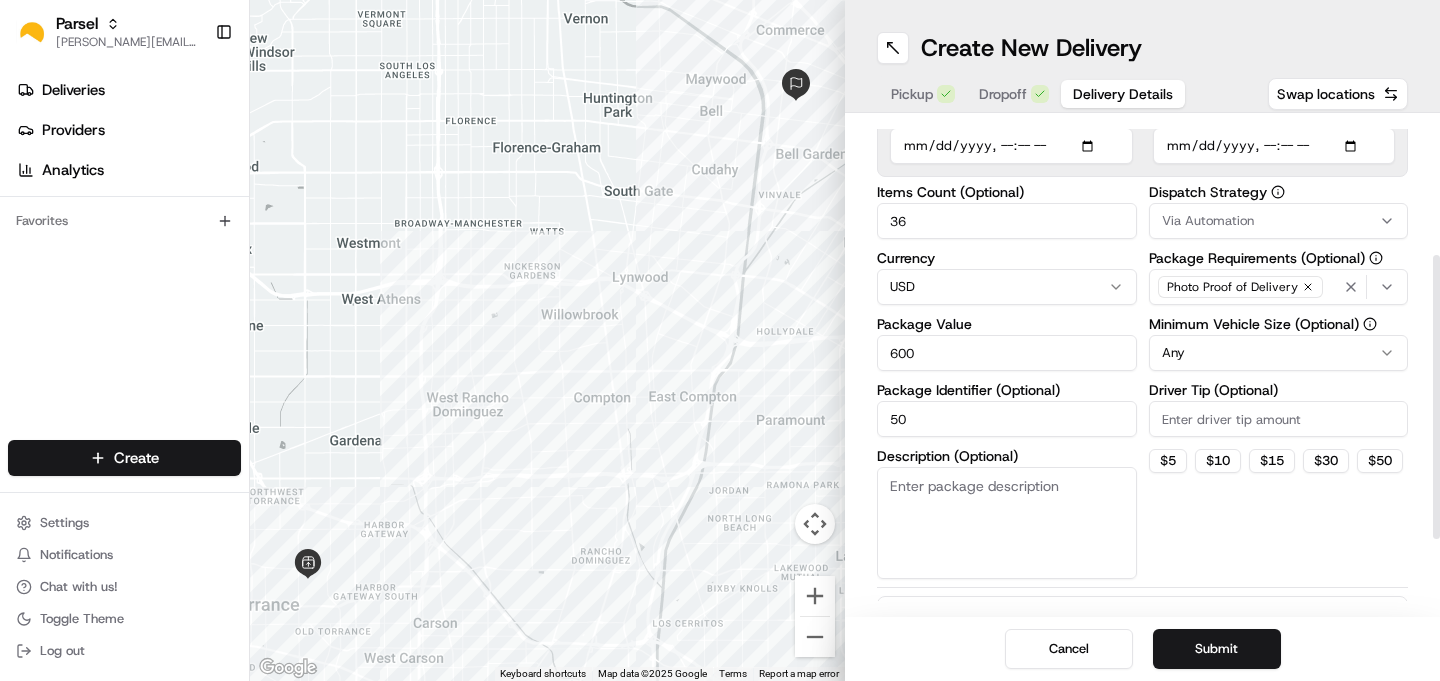 type on "3" 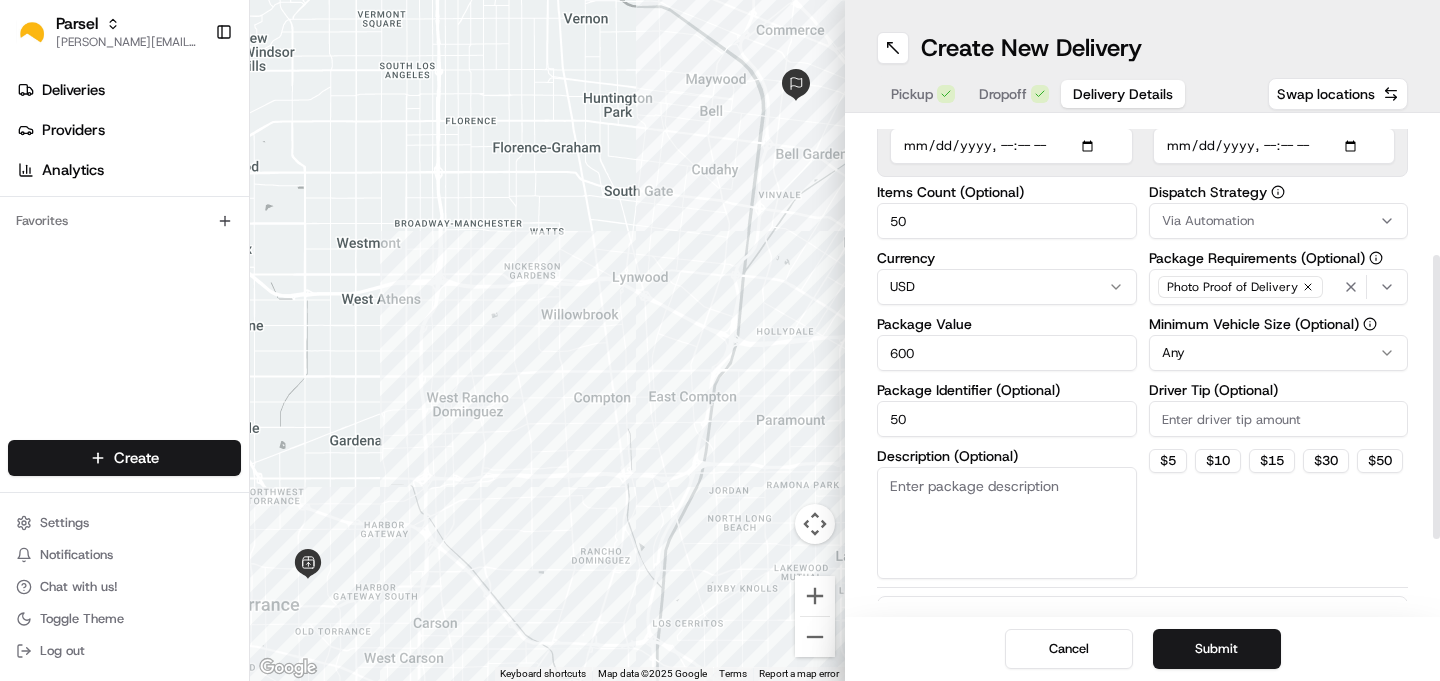 type on "50" 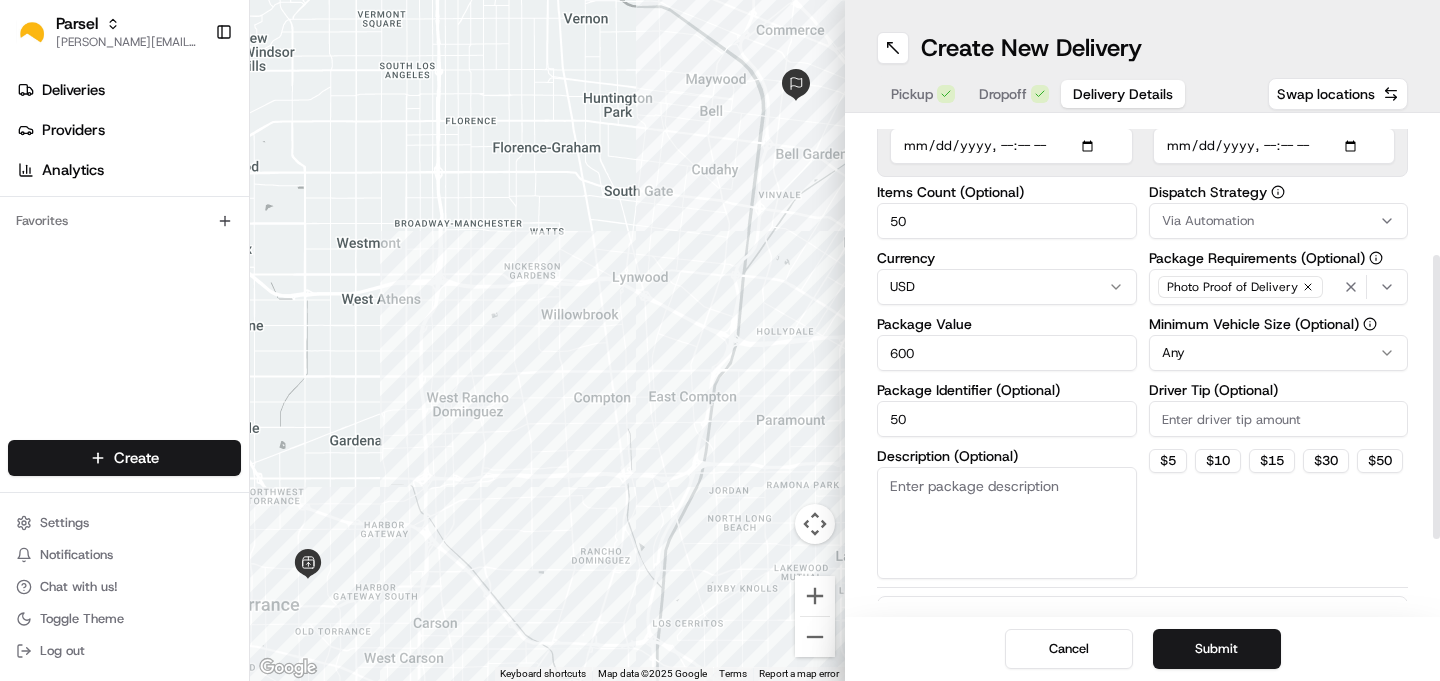 click on "50" at bounding box center [1007, 419] 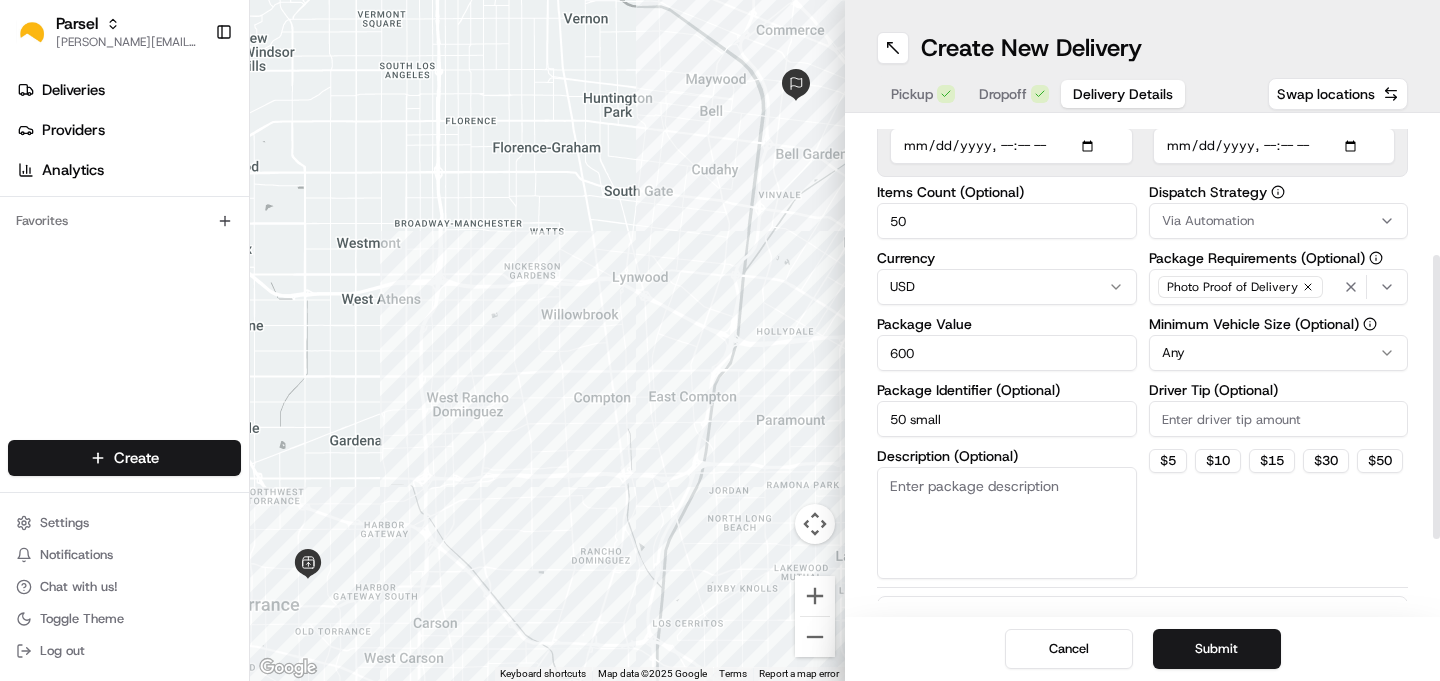 type on "50 small/medium boxes" 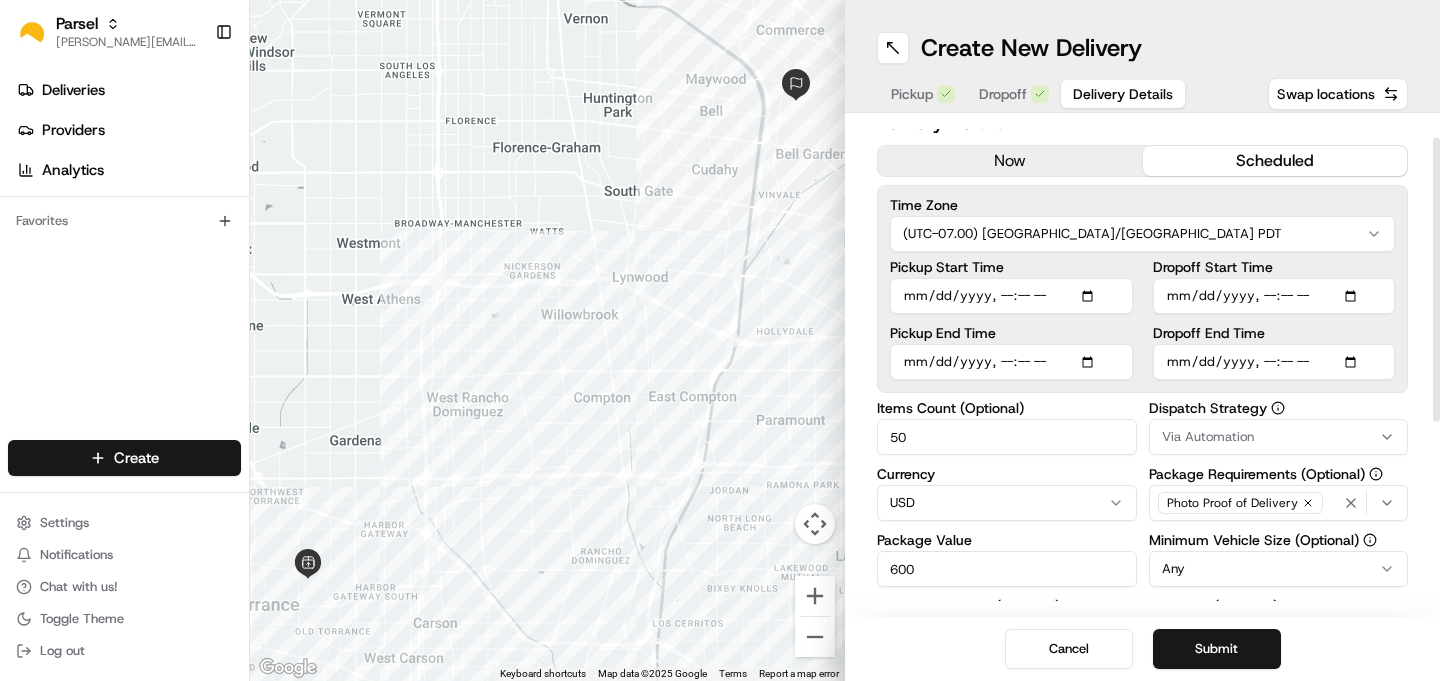 scroll, scrollTop: 0, scrollLeft: 0, axis: both 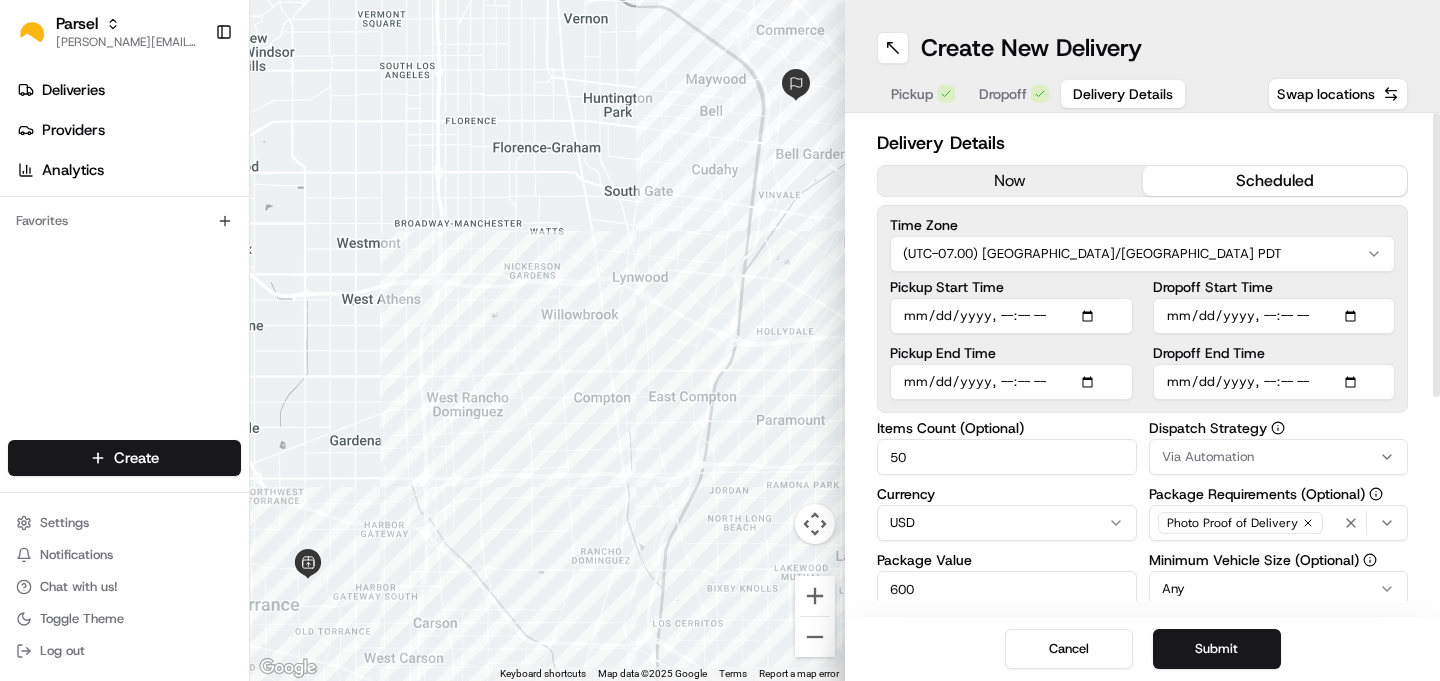 click on "Pickup Start Time" at bounding box center (1011, 316) 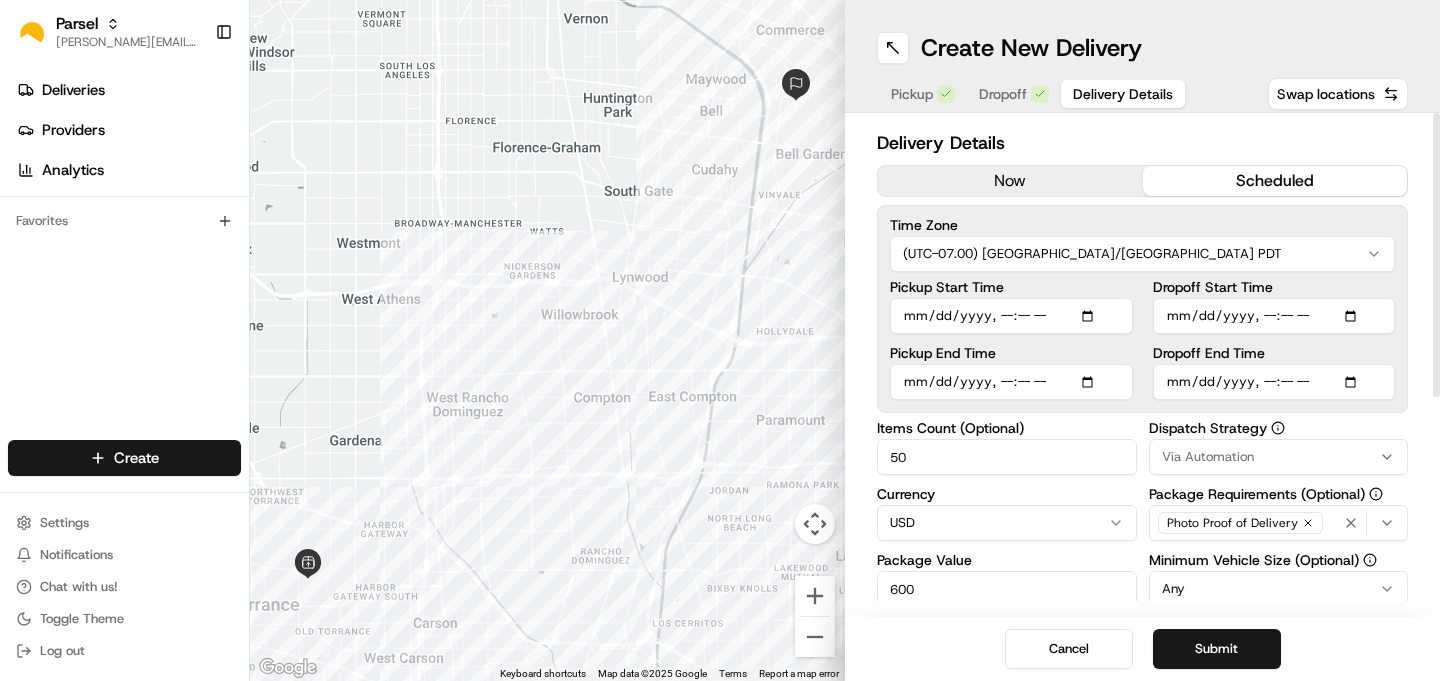 type on "[DATE]T14:30" 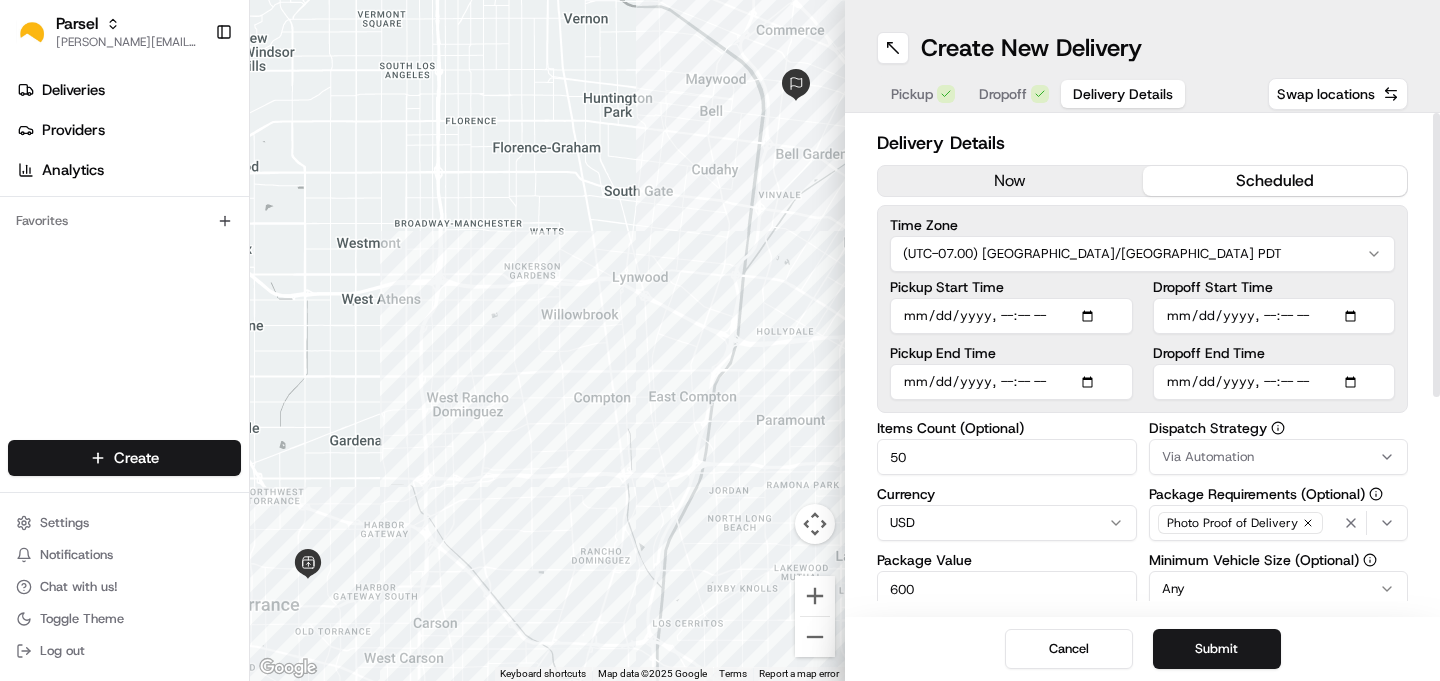 click on "Pickup Start Time Pickup End Time Dropoff Start Time Dropoff End Time" at bounding box center [1142, 340] 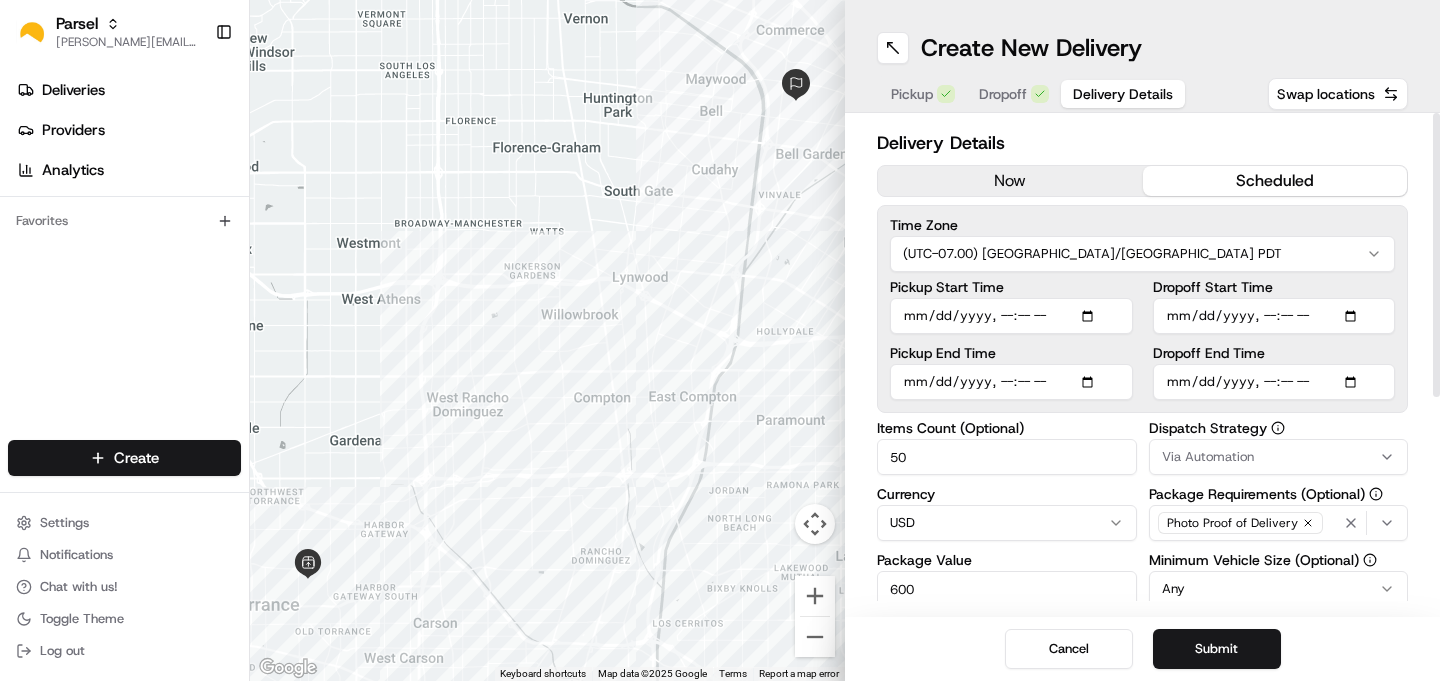 type on "[DATE]T16:00" 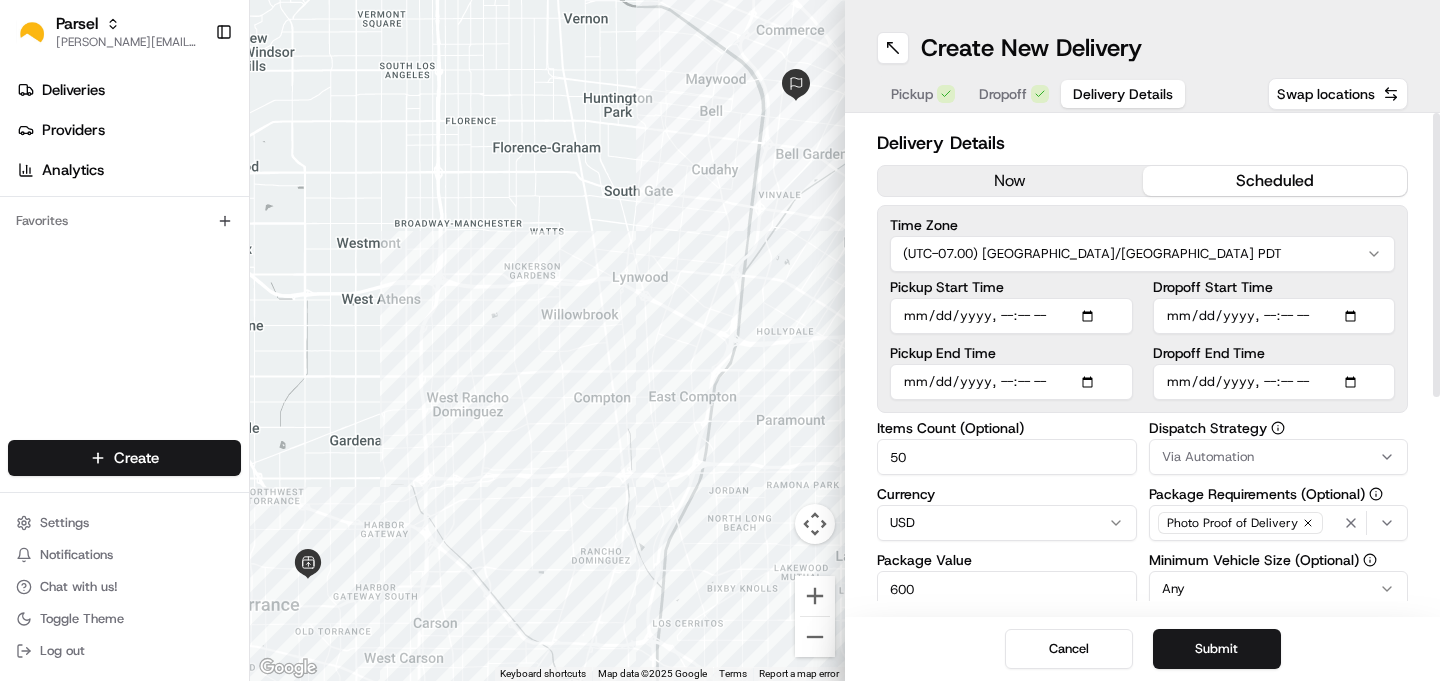 click on "Pickup Start Time Pickup End Time Dropoff Start Time Dropoff End Time" at bounding box center (1142, 340) 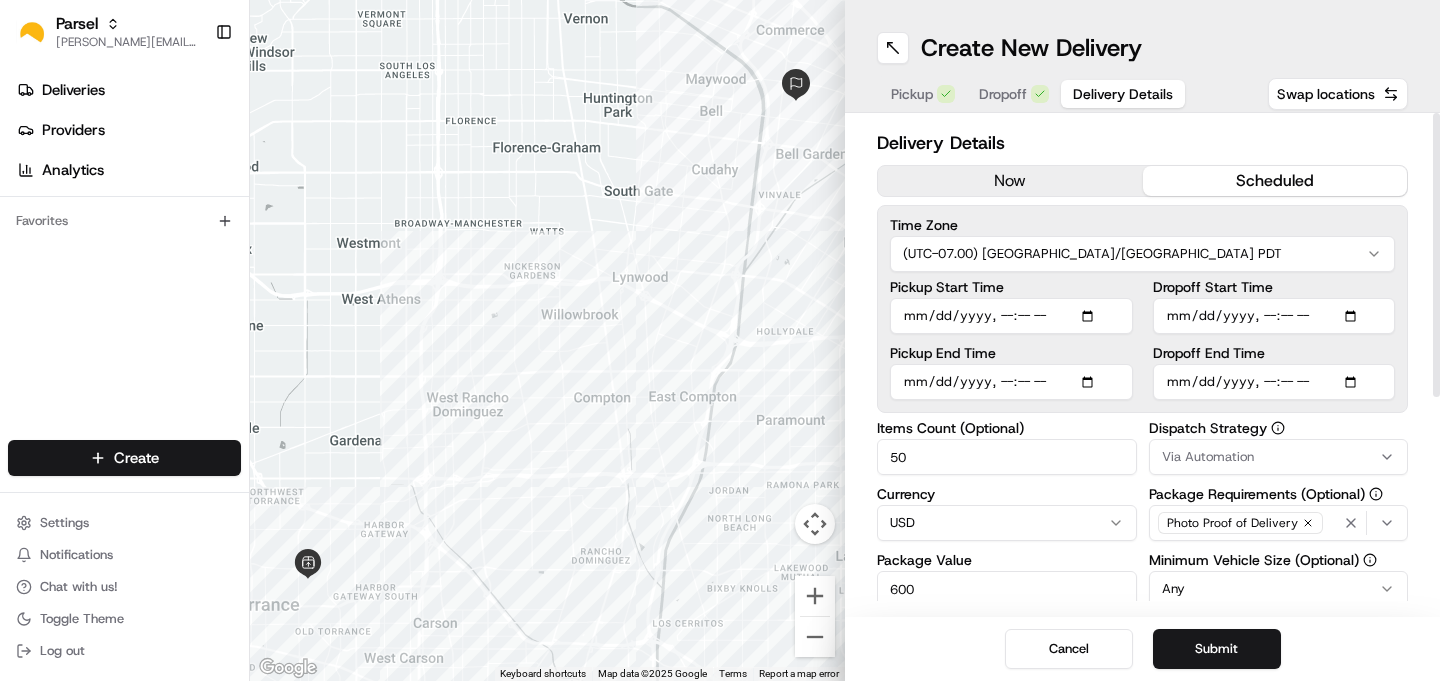 type on "[DATE]T16:30" 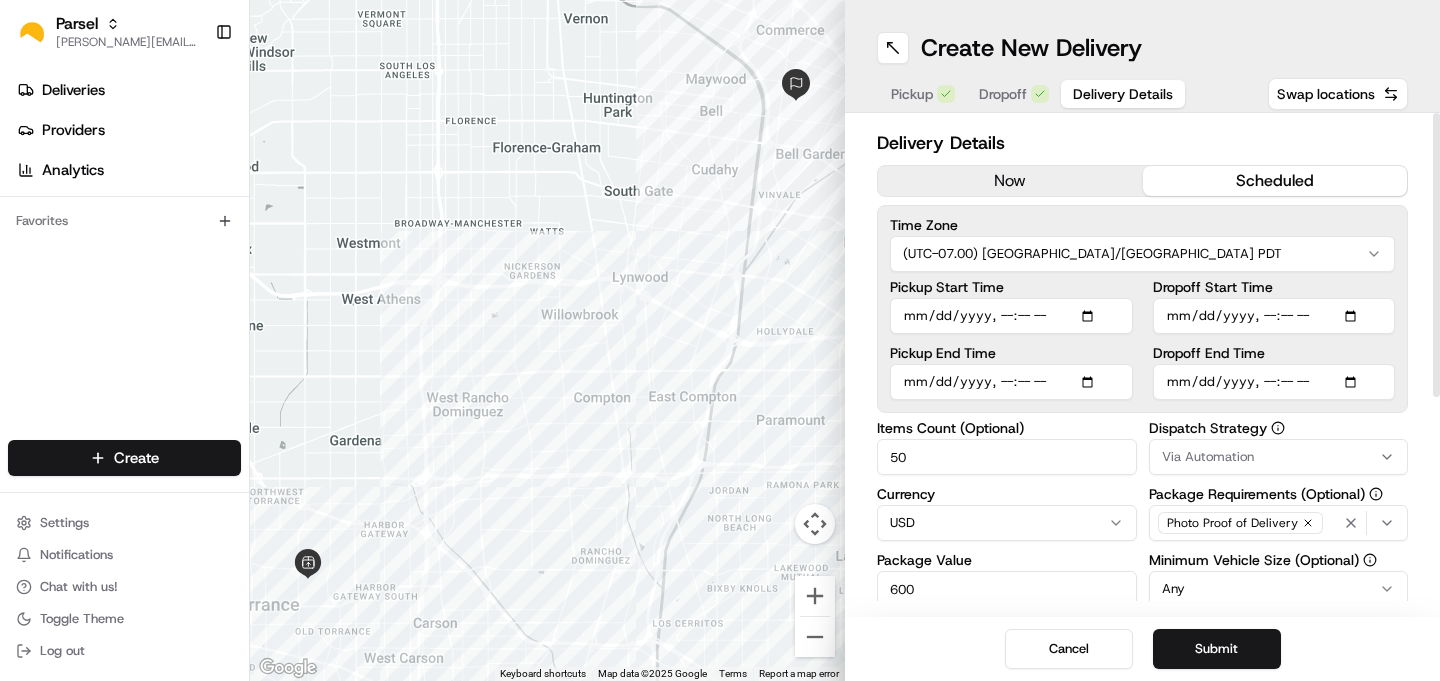 click on "Dropoff Start Time" at bounding box center [1274, 307] 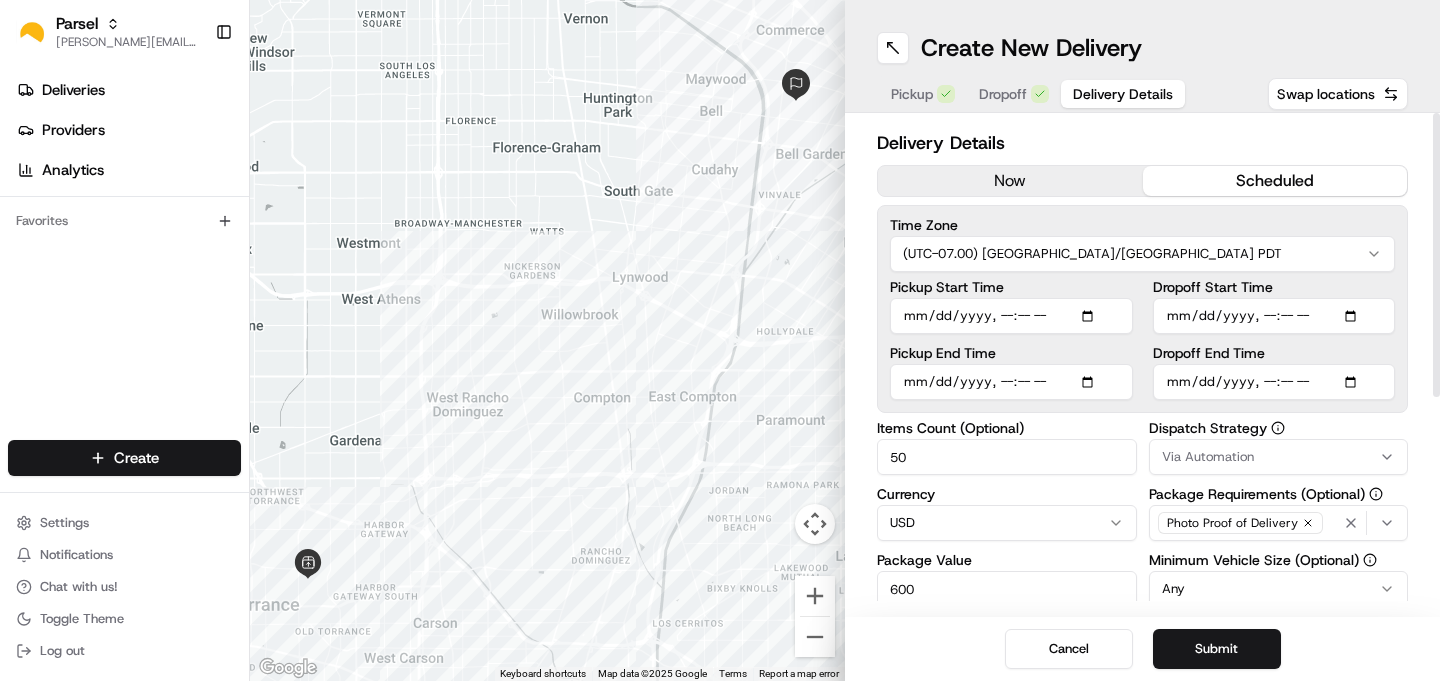 type on "[DATE]T17:30" 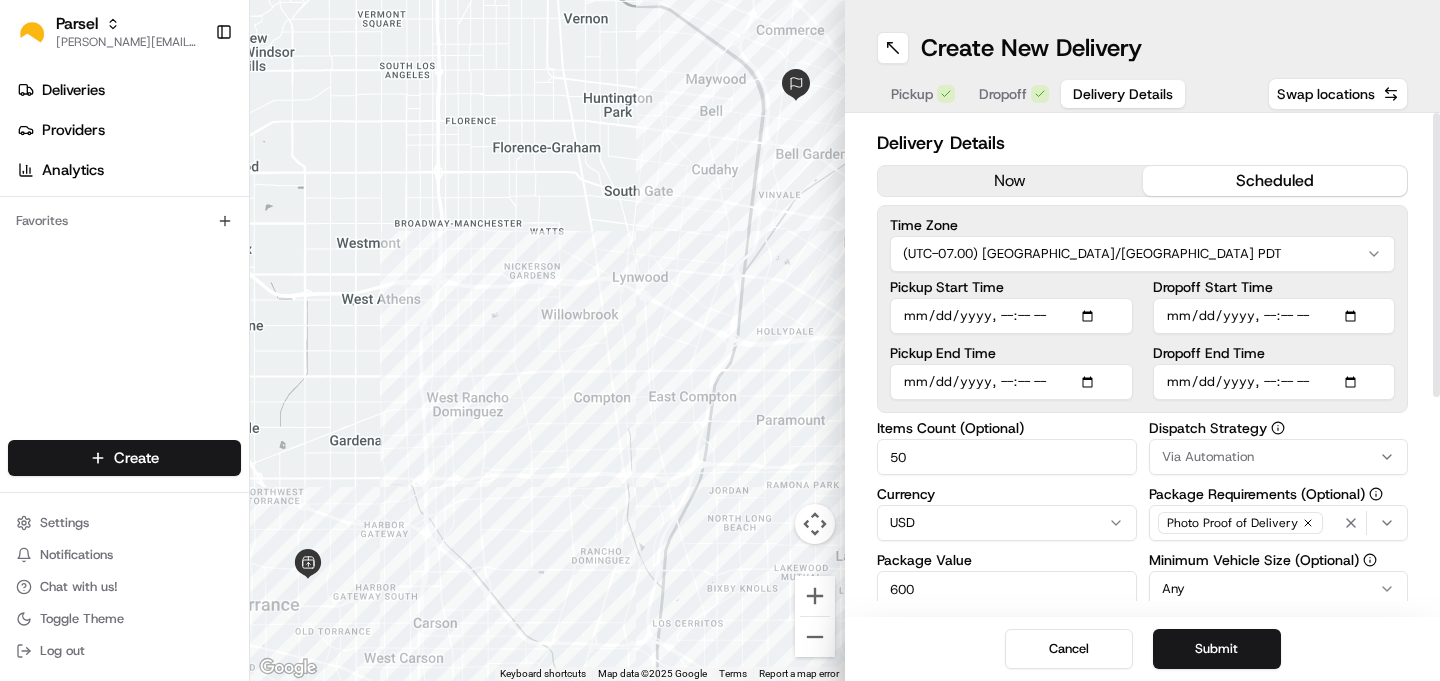click on "Time Zone (UTC-07.00) [GEOGRAPHIC_DATA]/[GEOGRAPHIC_DATA] PDT Pickup Start Time Pickup End Time Dropoff Start Time Dropoff End Time" at bounding box center (1142, 309) 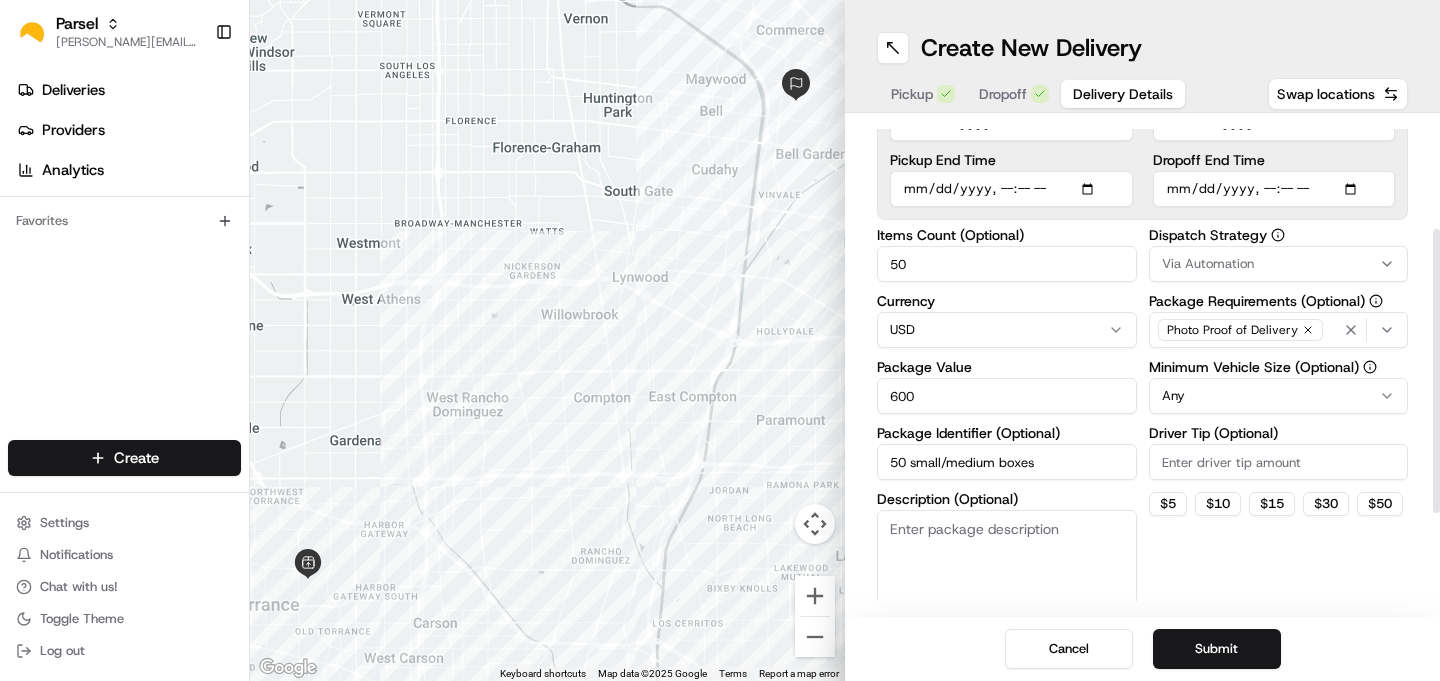 scroll, scrollTop: 366, scrollLeft: 0, axis: vertical 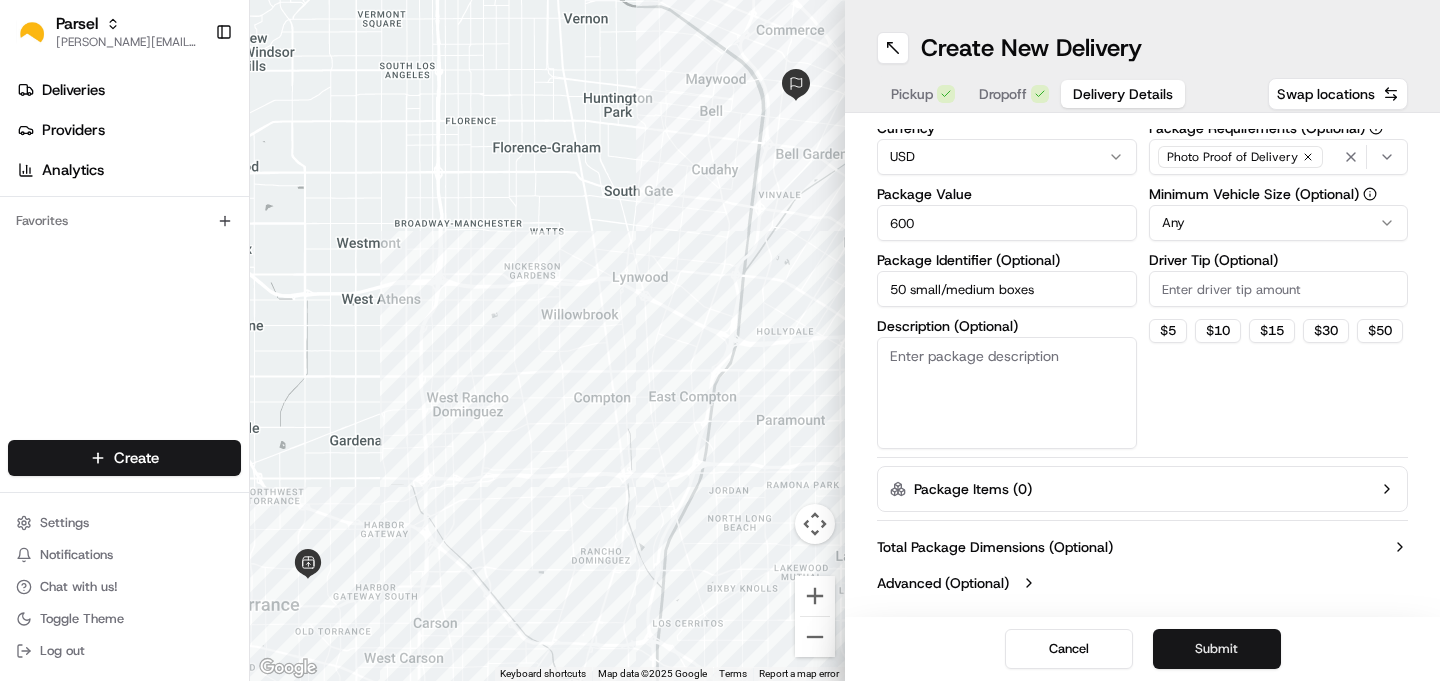 click on "Submit" at bounding box center [1217, 649] 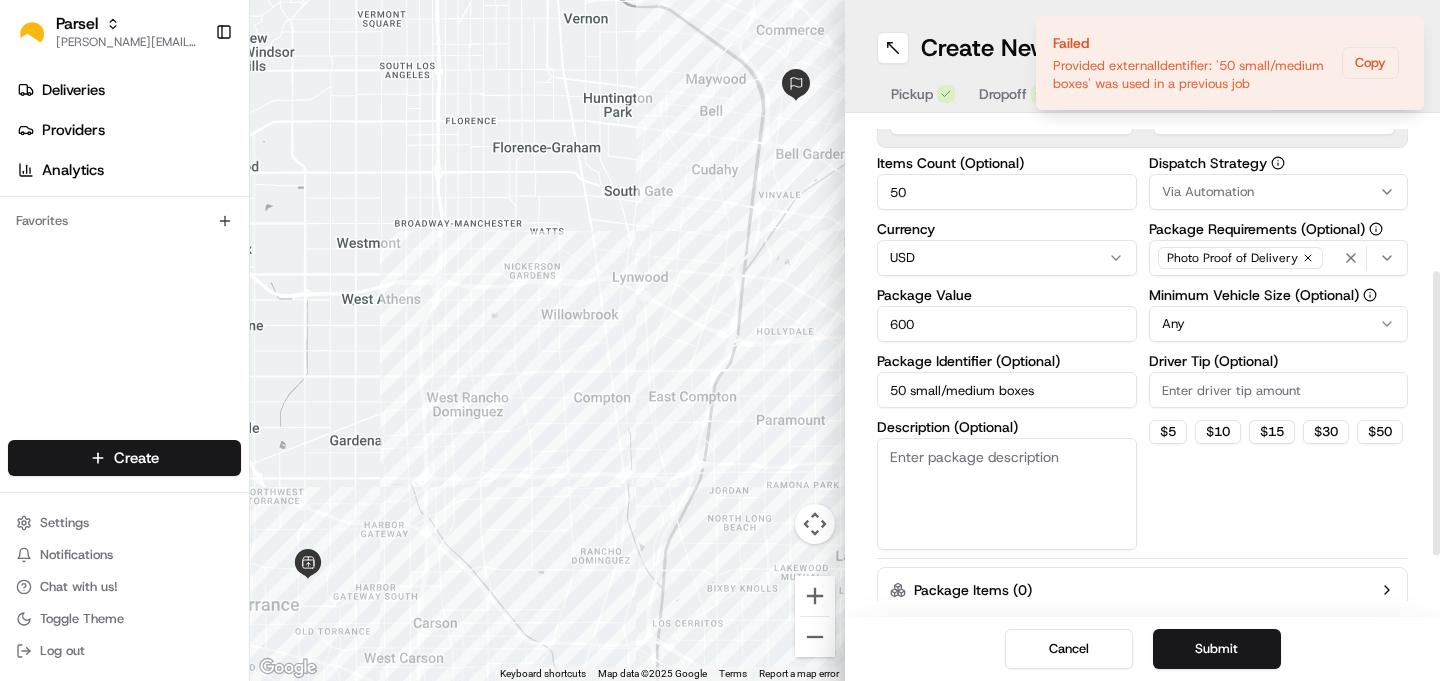 scroll, scrollTop: 263, scrollLeft: 0, axis: vertical 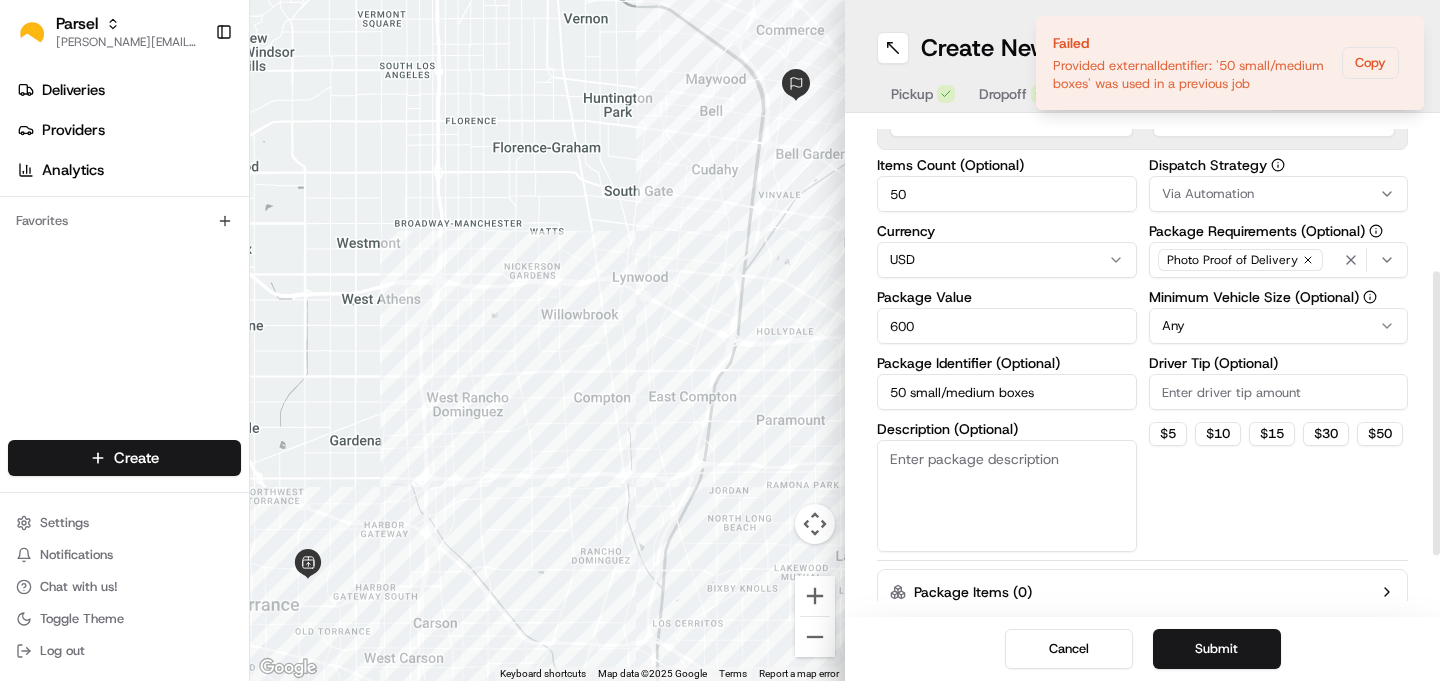 click on "50 small/medium boxes" at bounding box center (1007, 392) 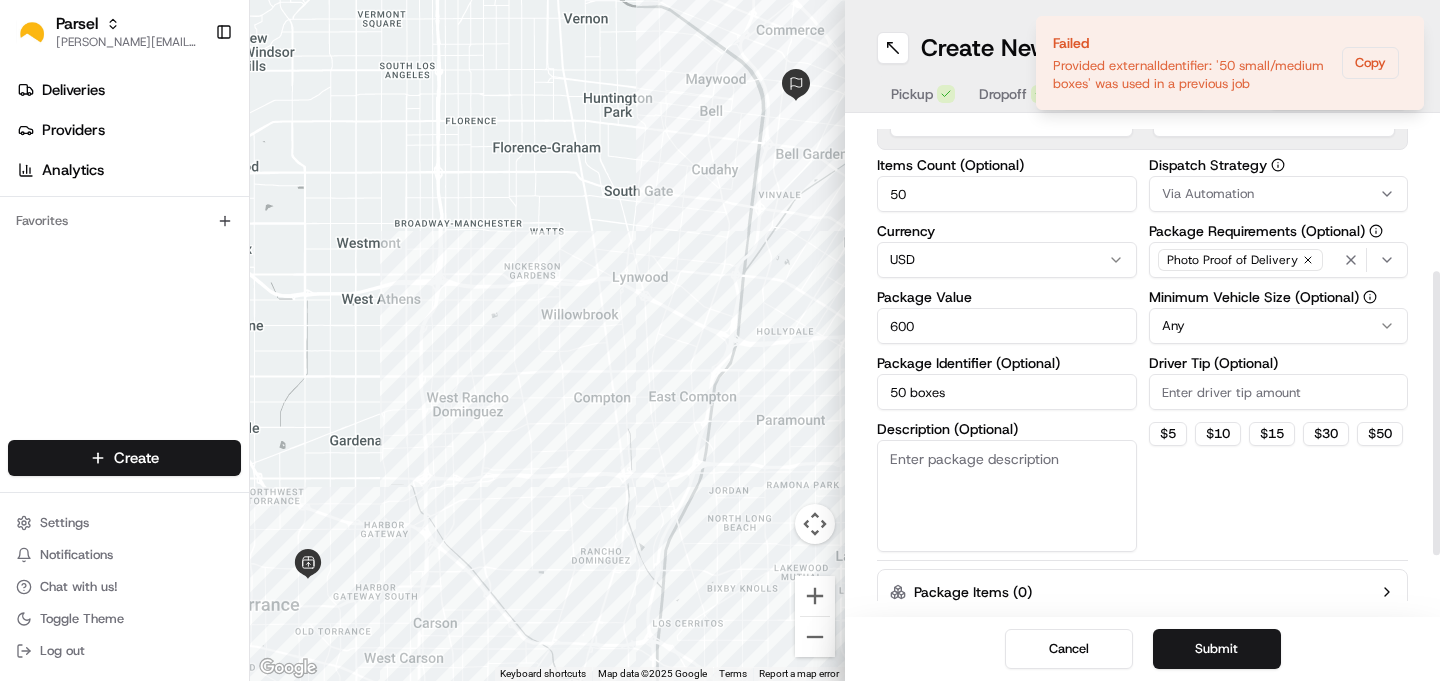 type on "50 boxes" 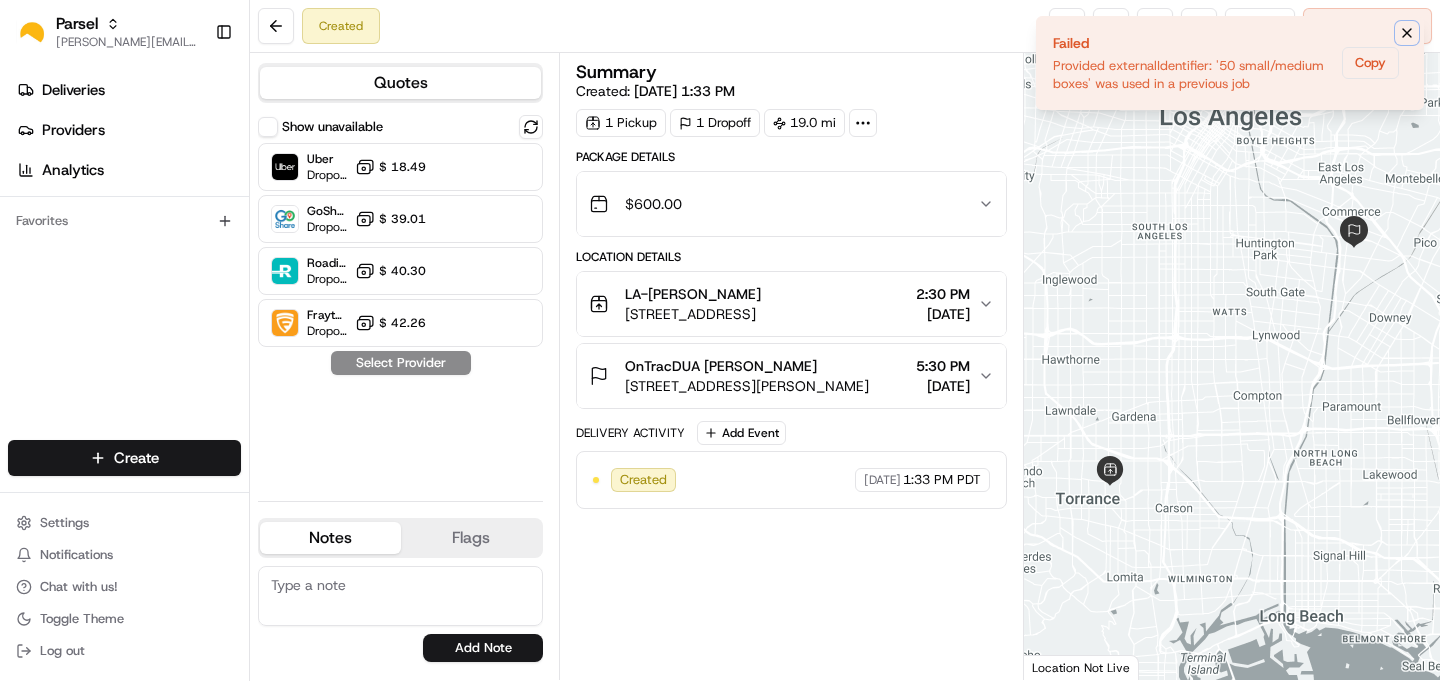 click 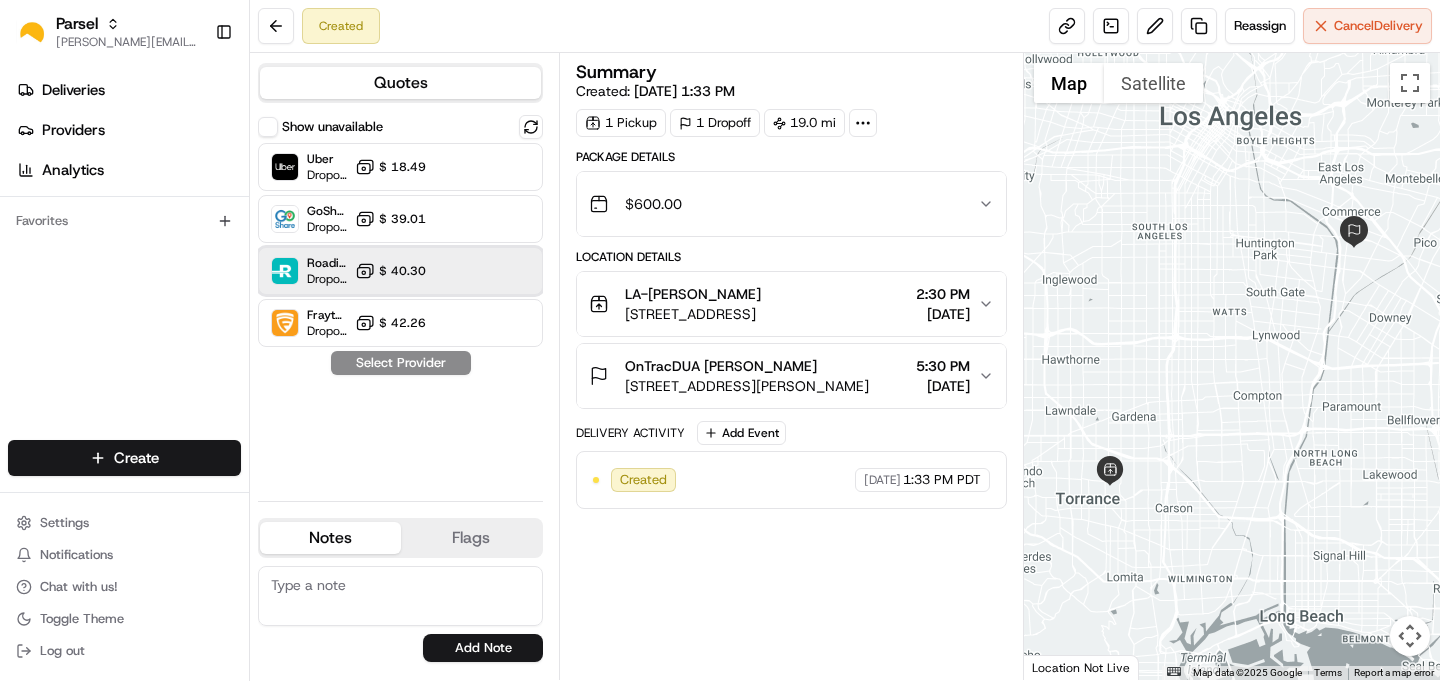 click at bounding box center [482, 271] 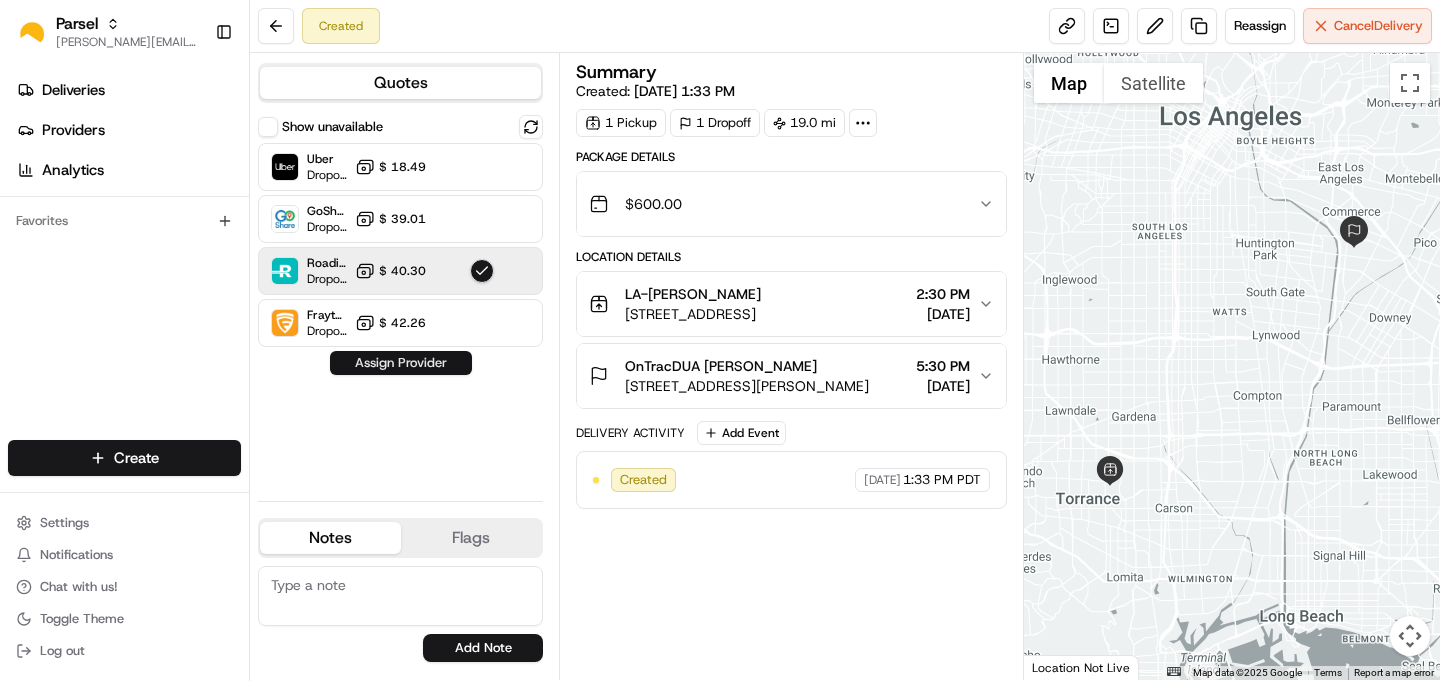 click on "Assign Provider" at bounding box center (401, 363) 